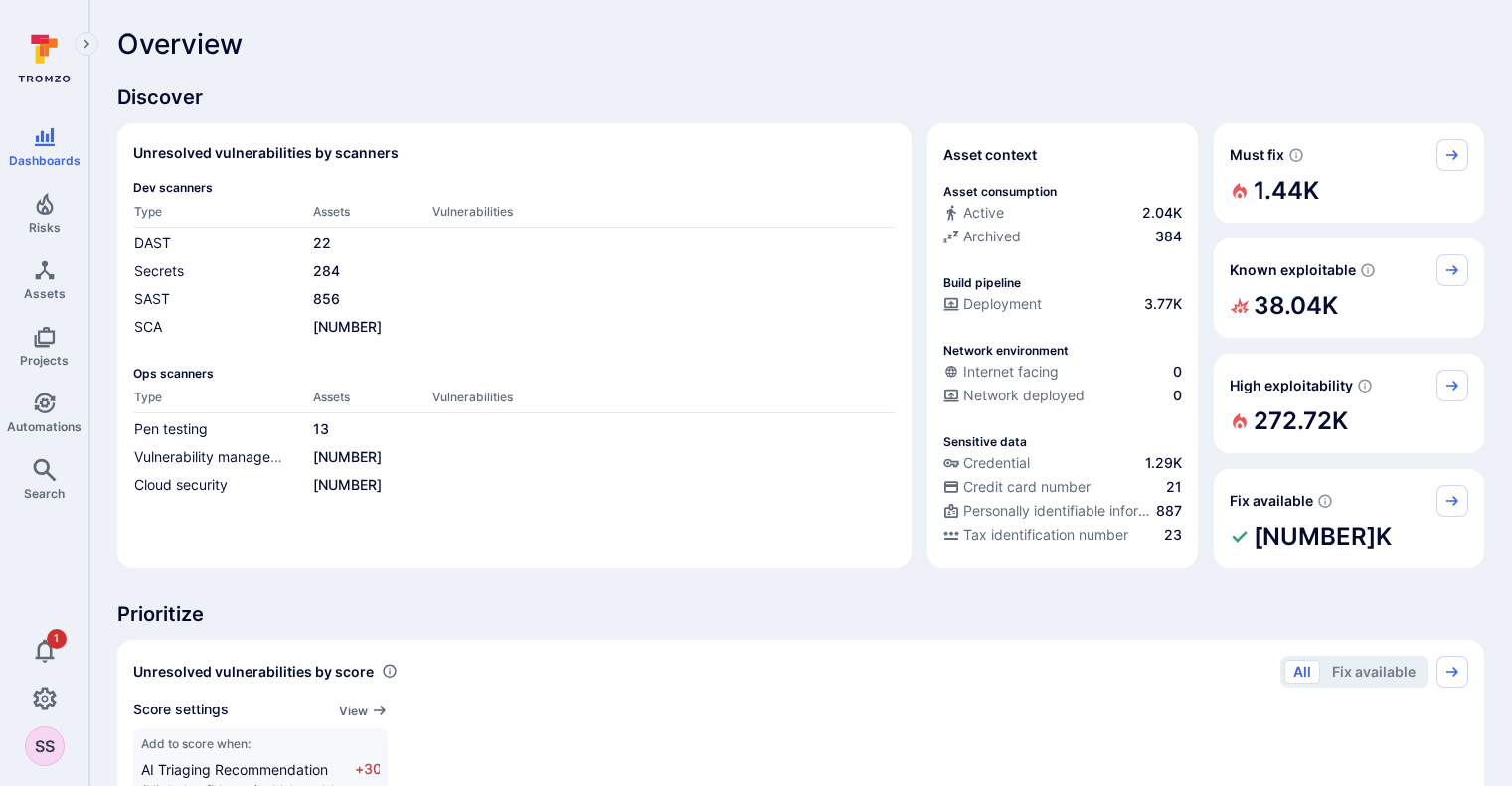scroll, scrollTop: 0, scrollLeft: 0, axis: both 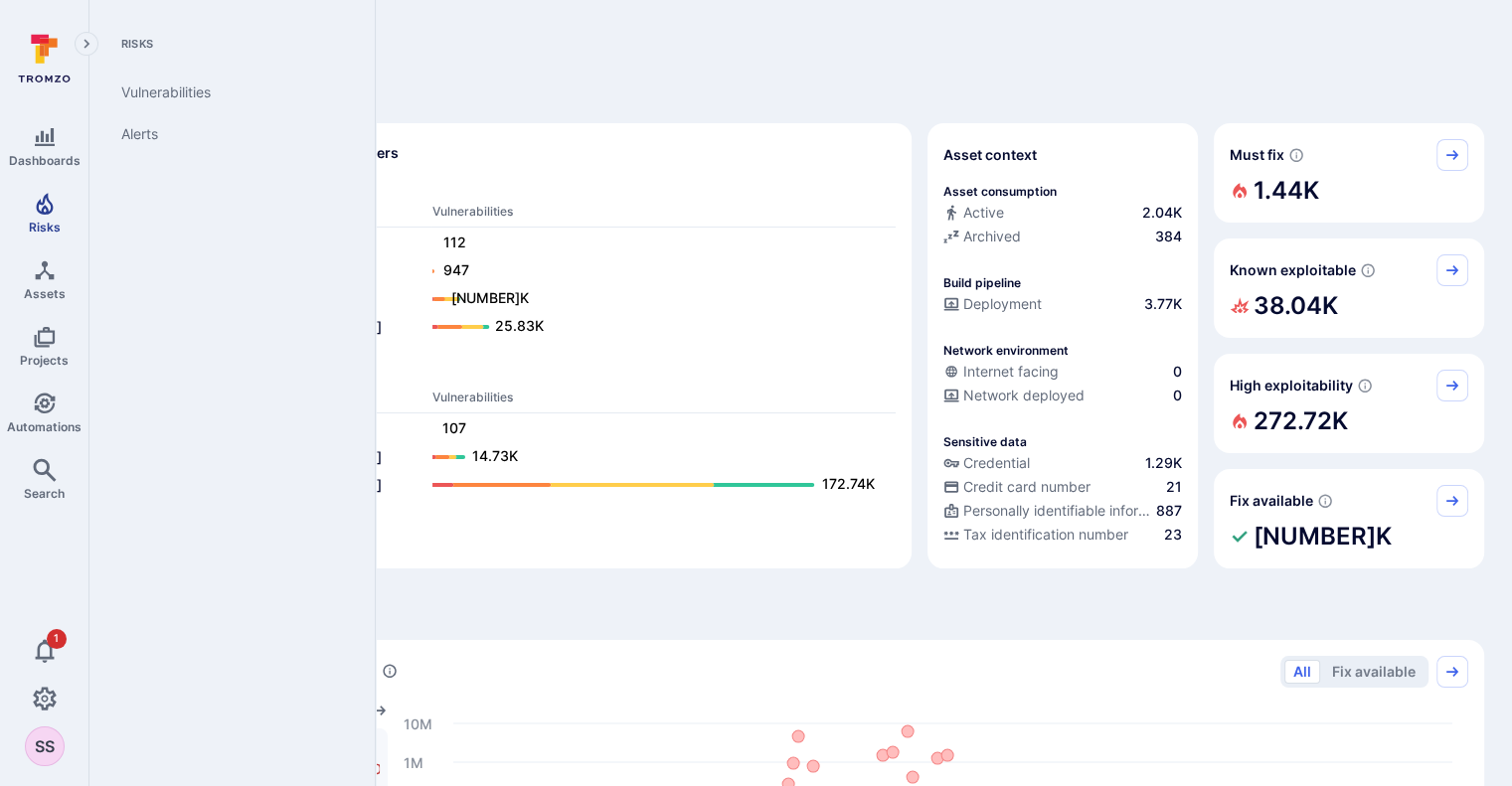 click on "Risks" at bounding box center [44, 213] 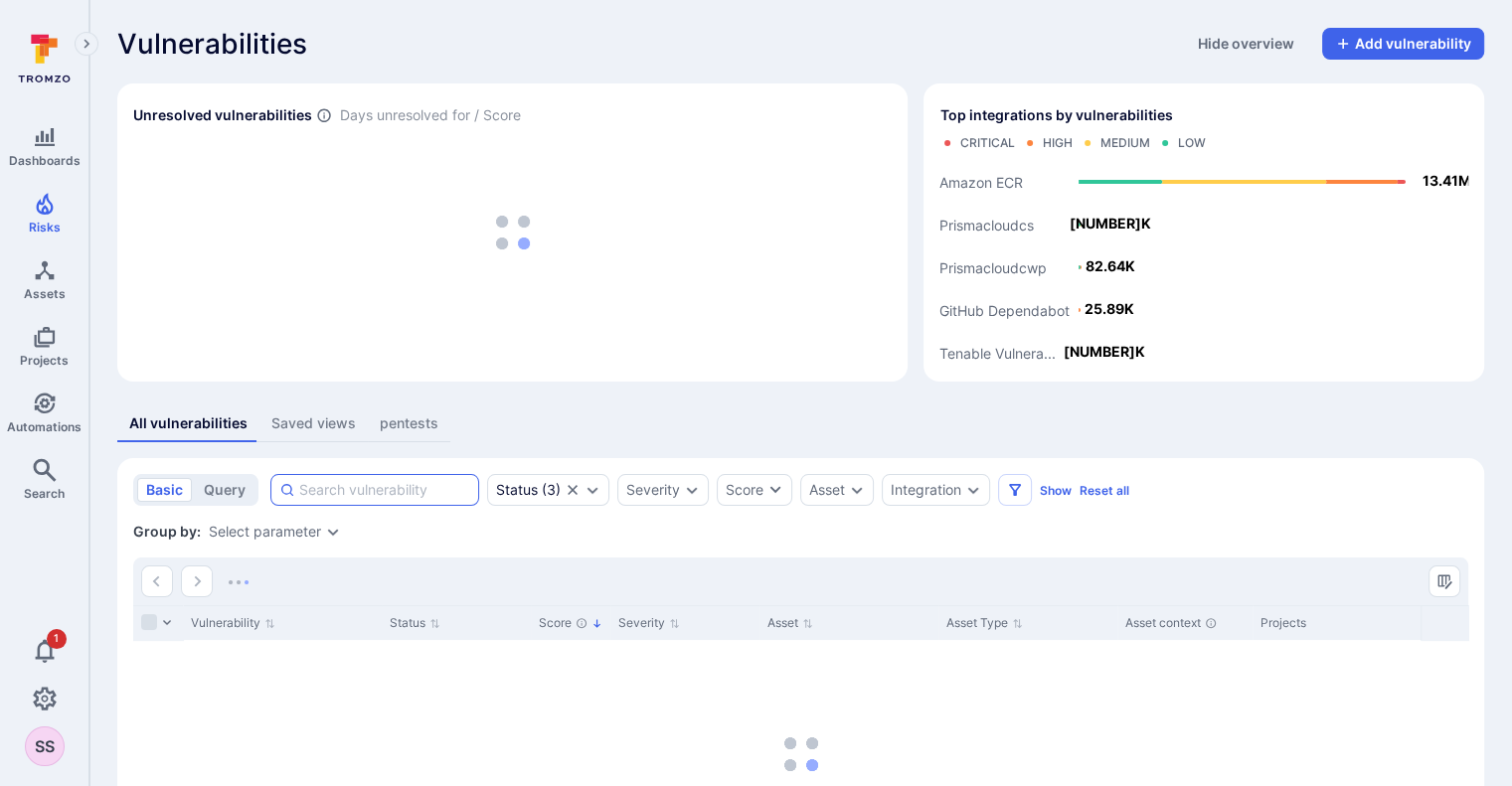 click at bounding box center (385, 490) 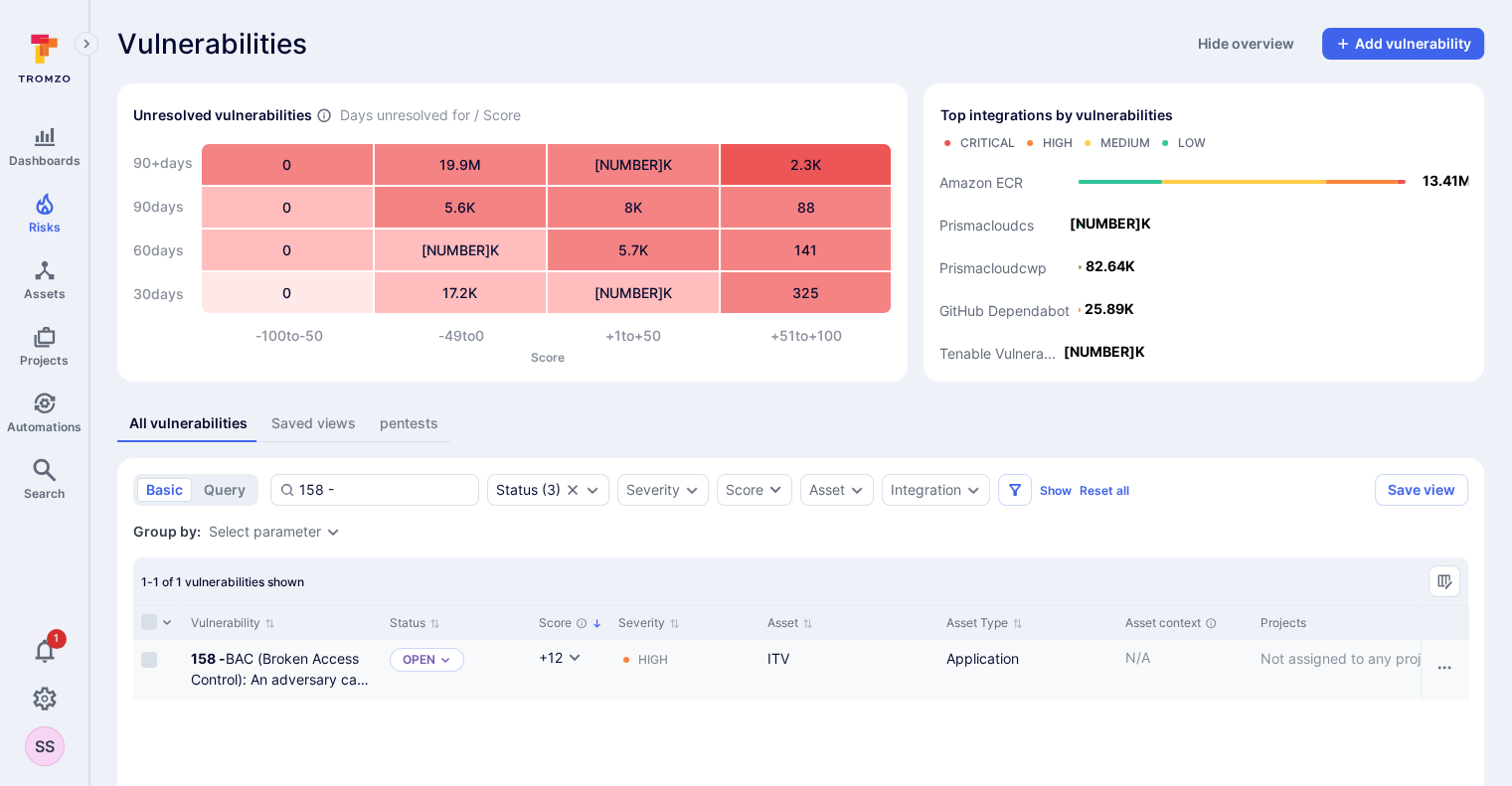 type on "158 -" 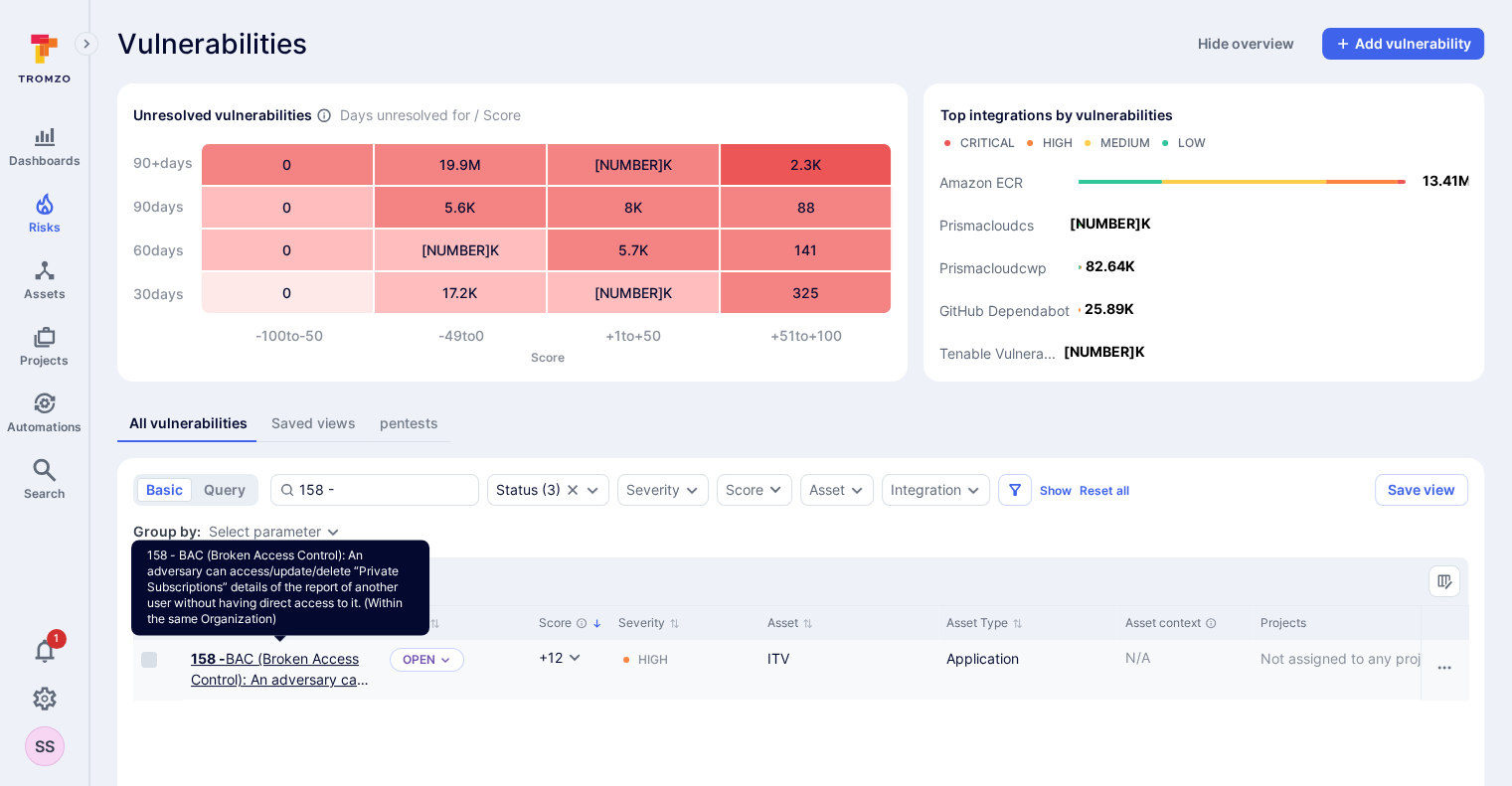click on "158 -  BAC (Broken Access Control): An adversary can access/update/delete “Private Subscriptions” details of the report of another user without having direct access to it. (Within the same Organization)" at bounding box center (281, 731) 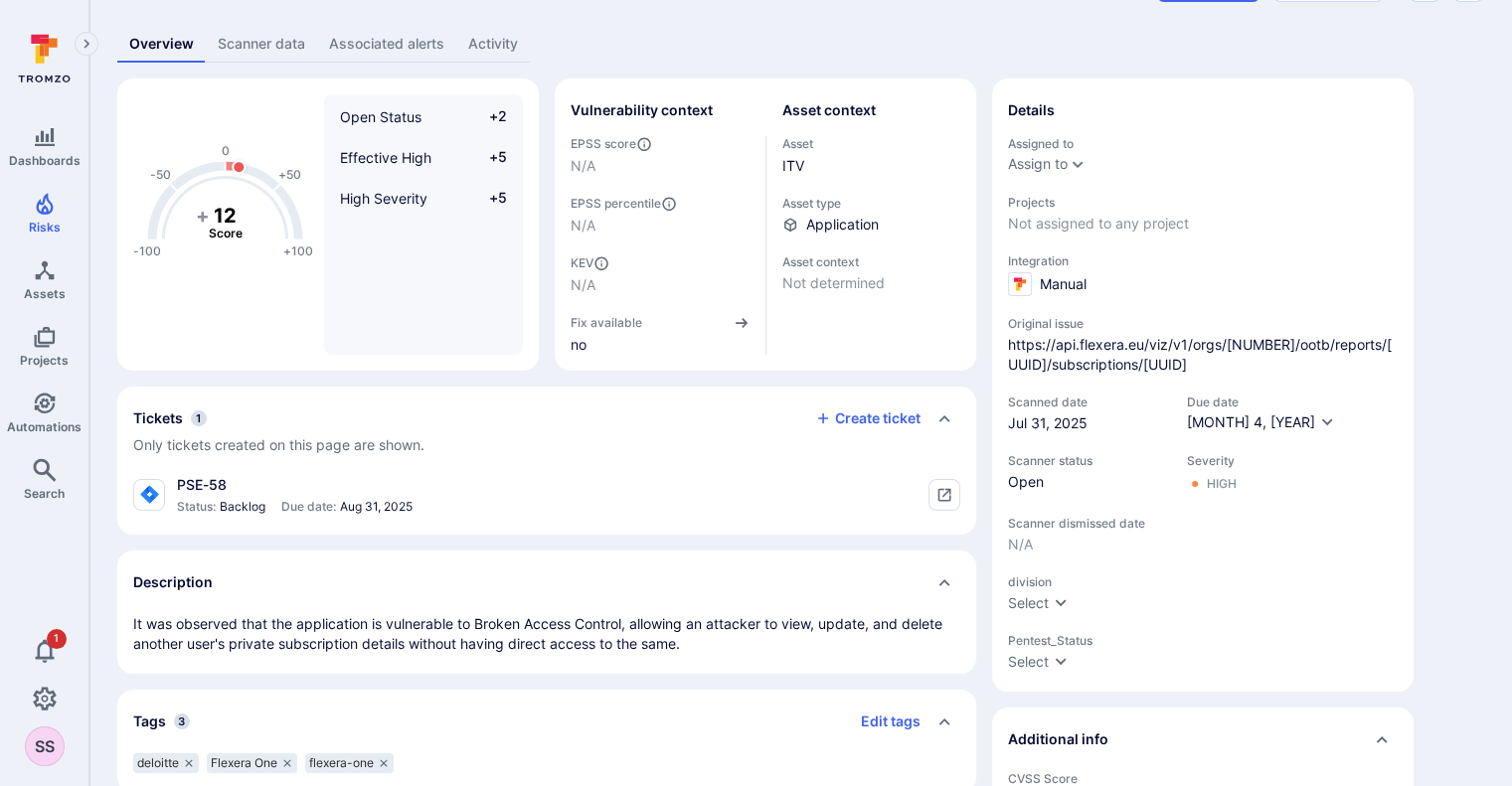 scroll, scrollTop: 139, scrollLeft: 0, axis: vertical 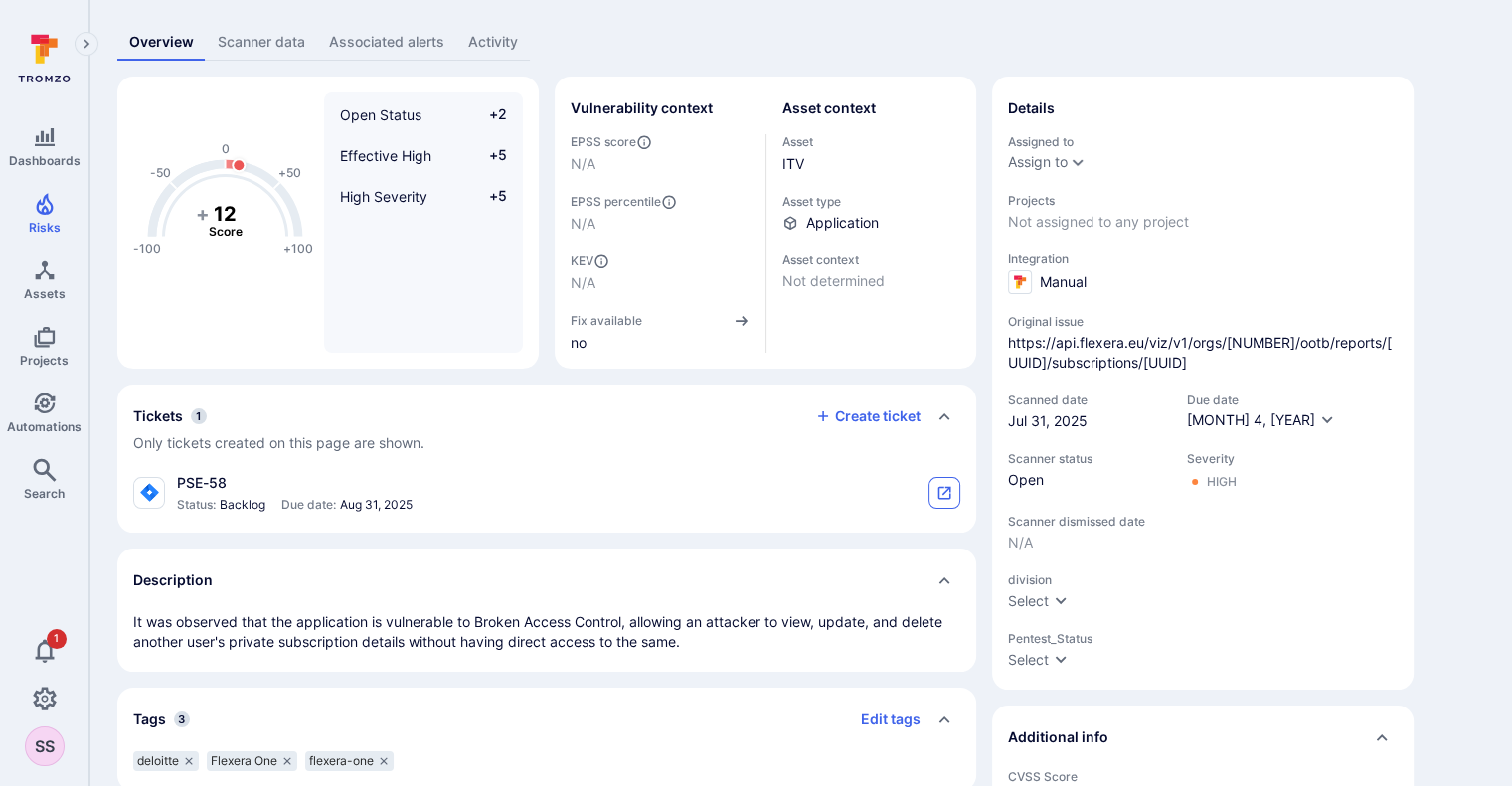 click 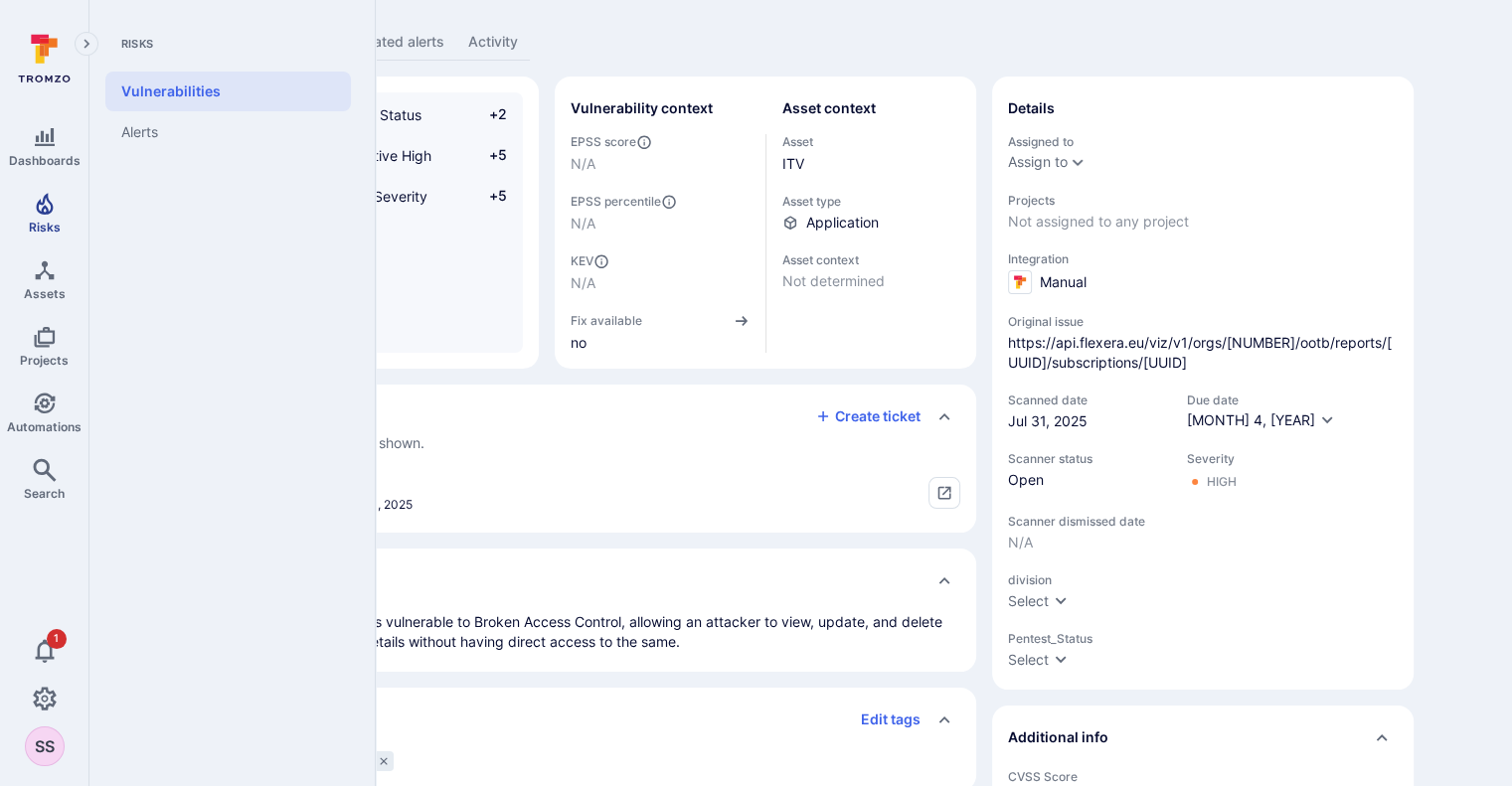 click 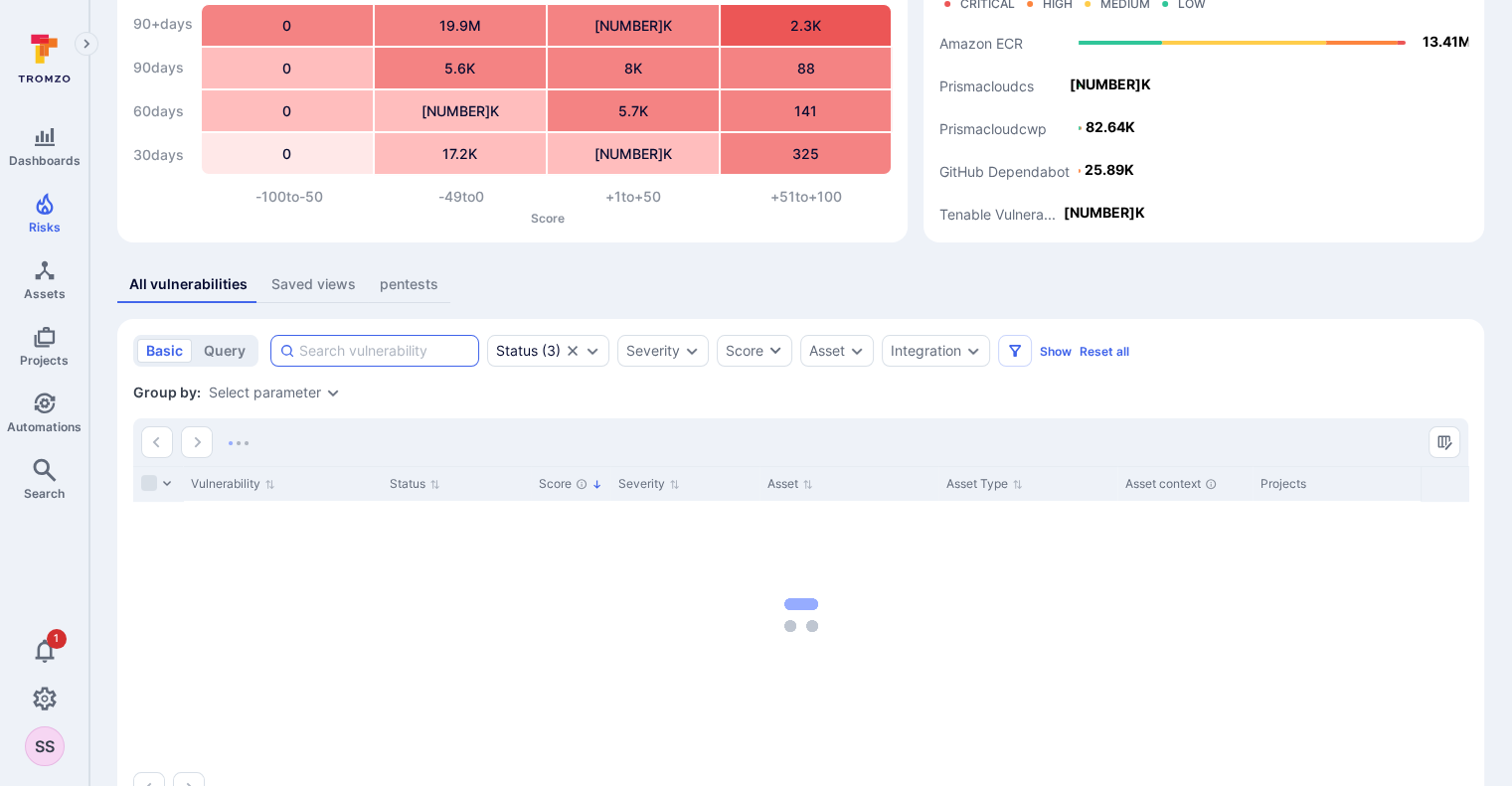 click at bounding box center [385, 351] 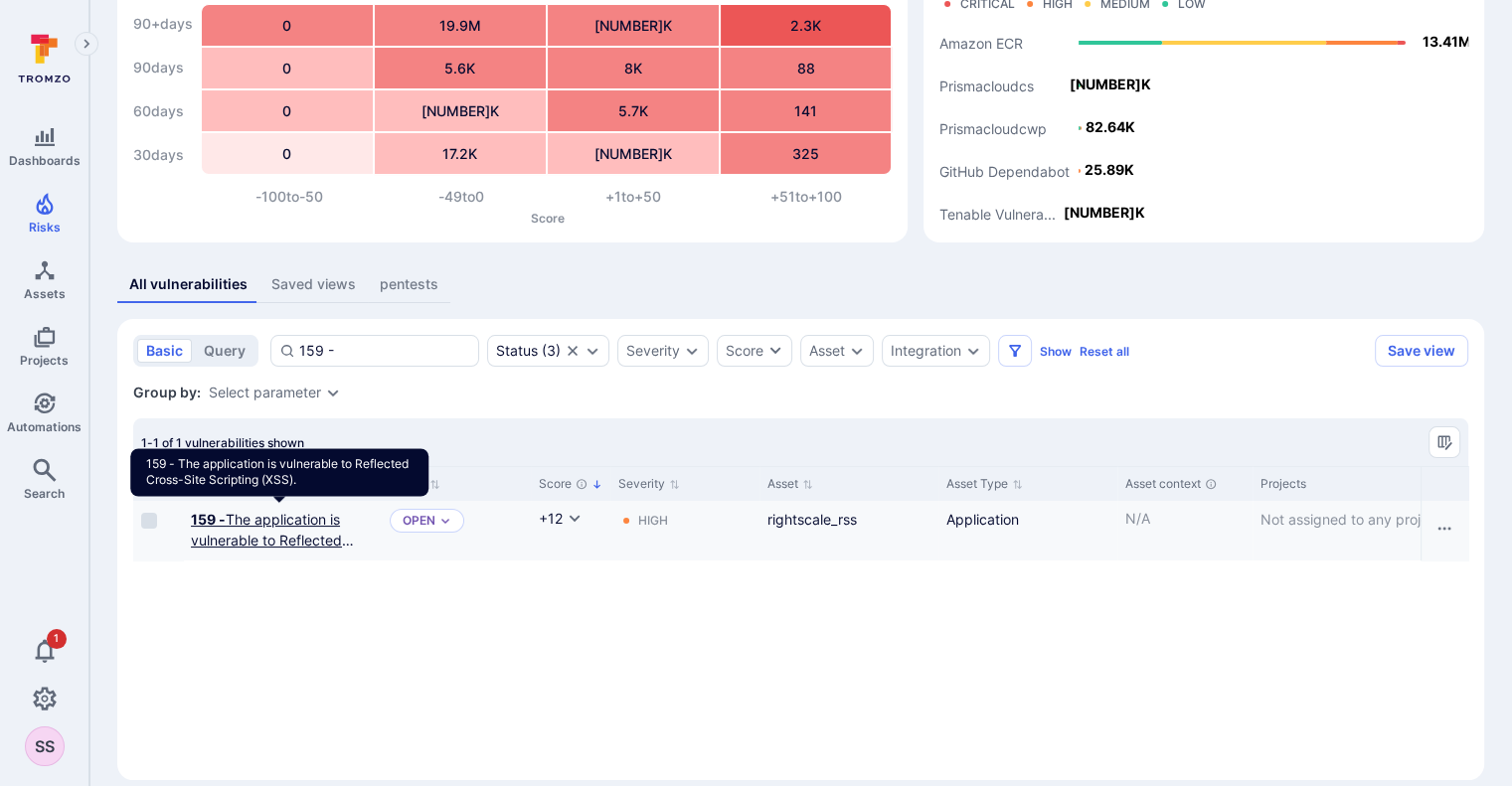 type on "159 -" 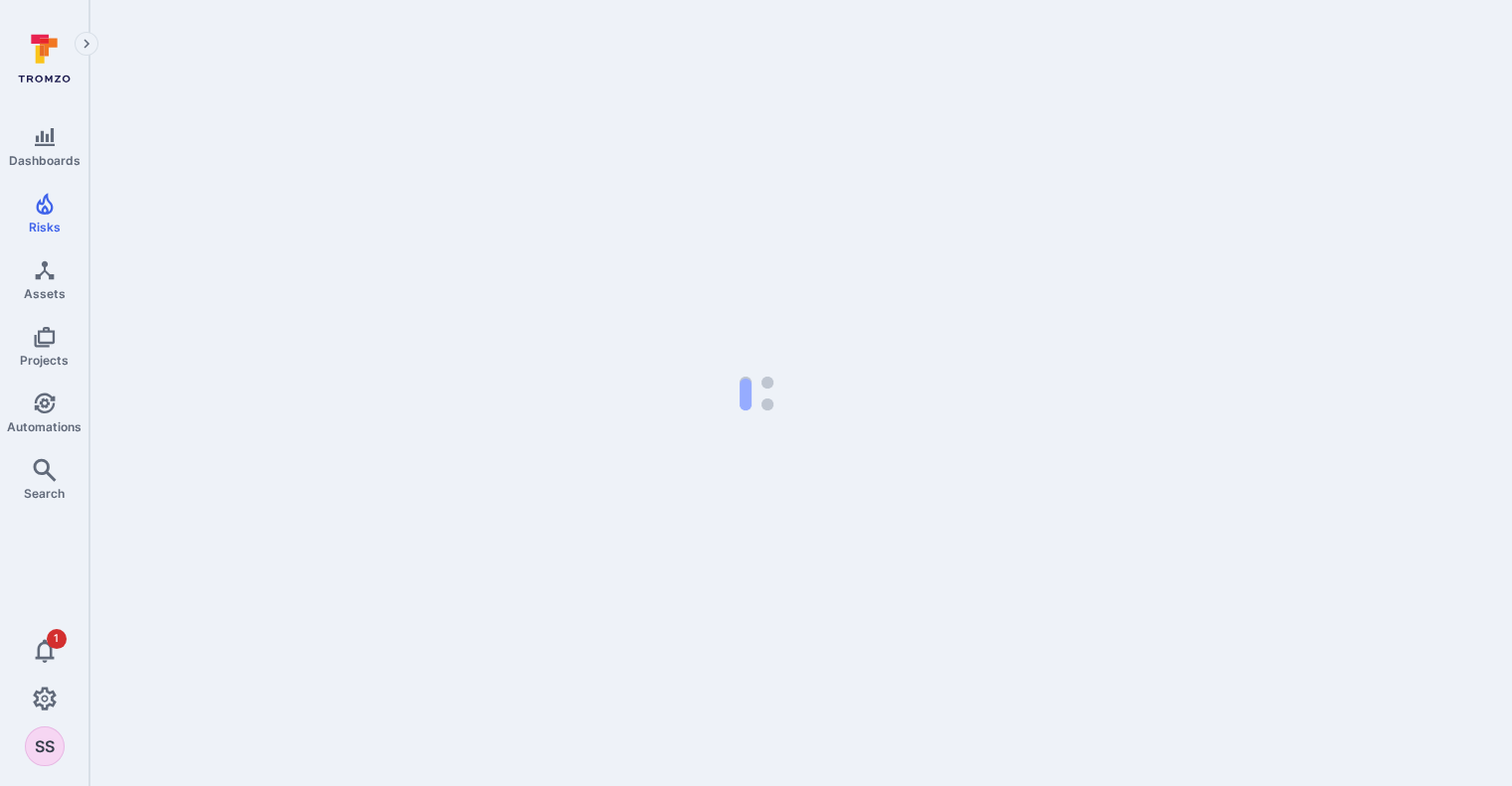 scroll, scrollTop: 0, scrollLeft: 0, axis: both 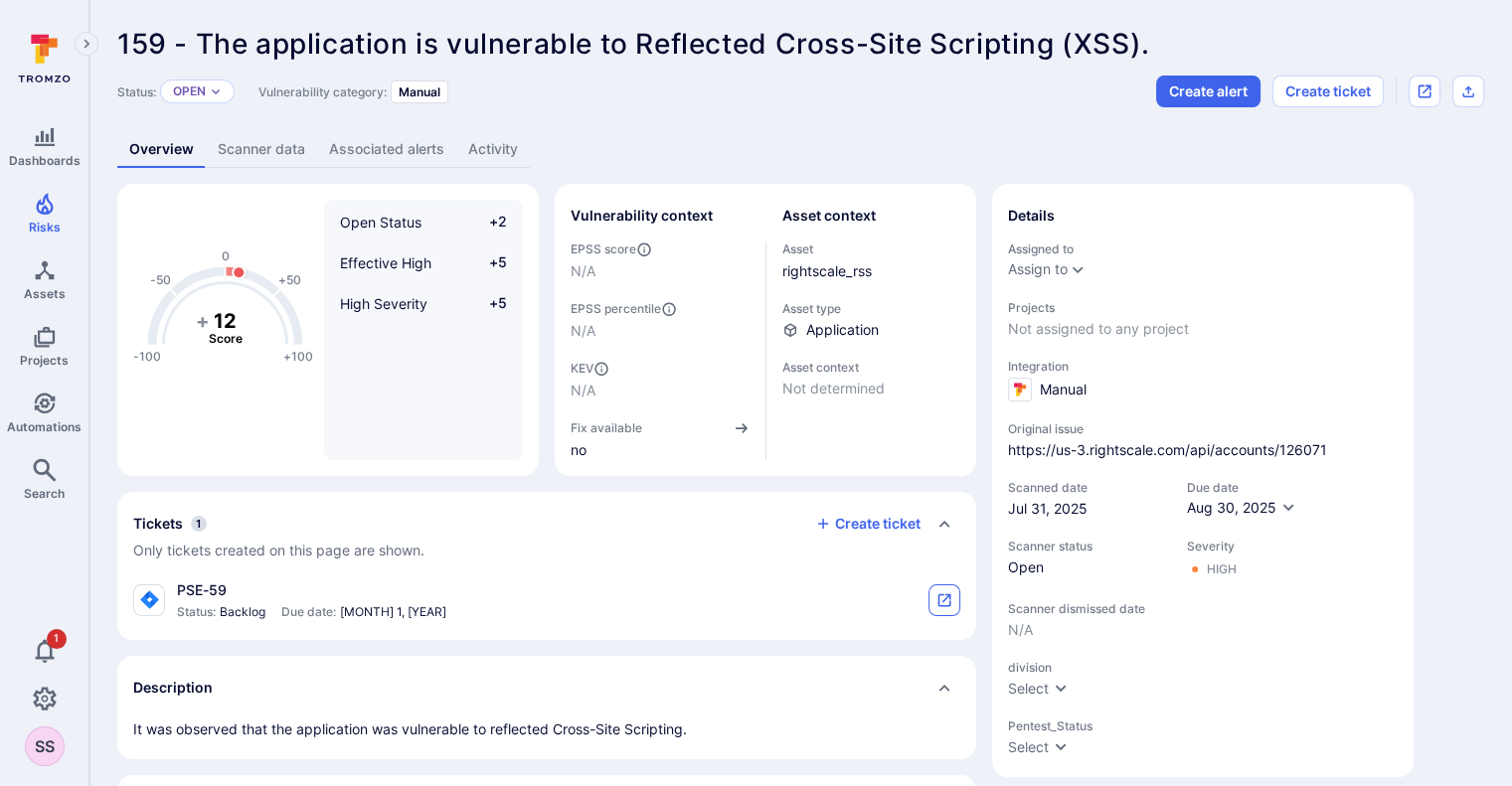 click 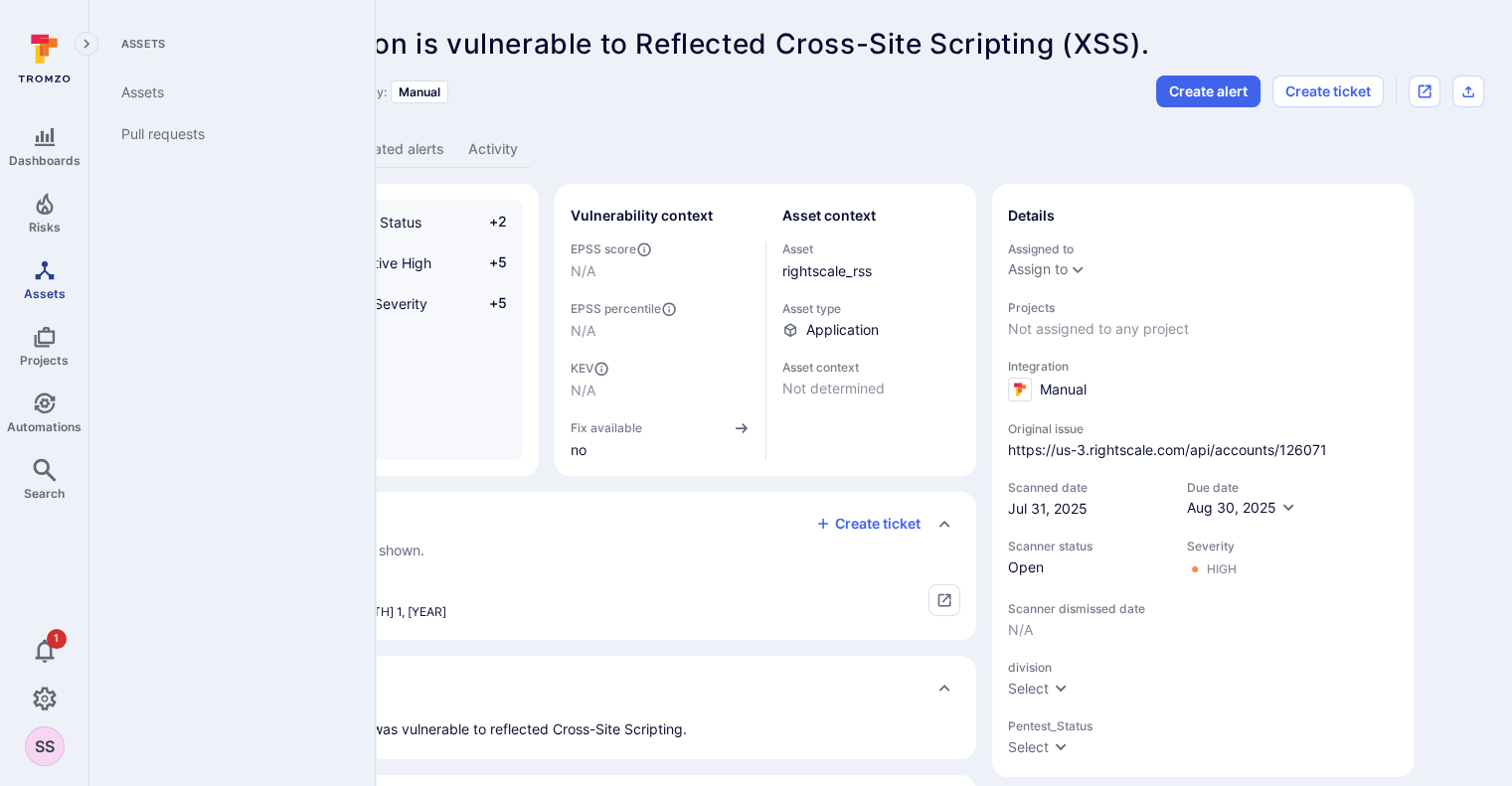 click on "Assets" at bounding box center (45, 293) 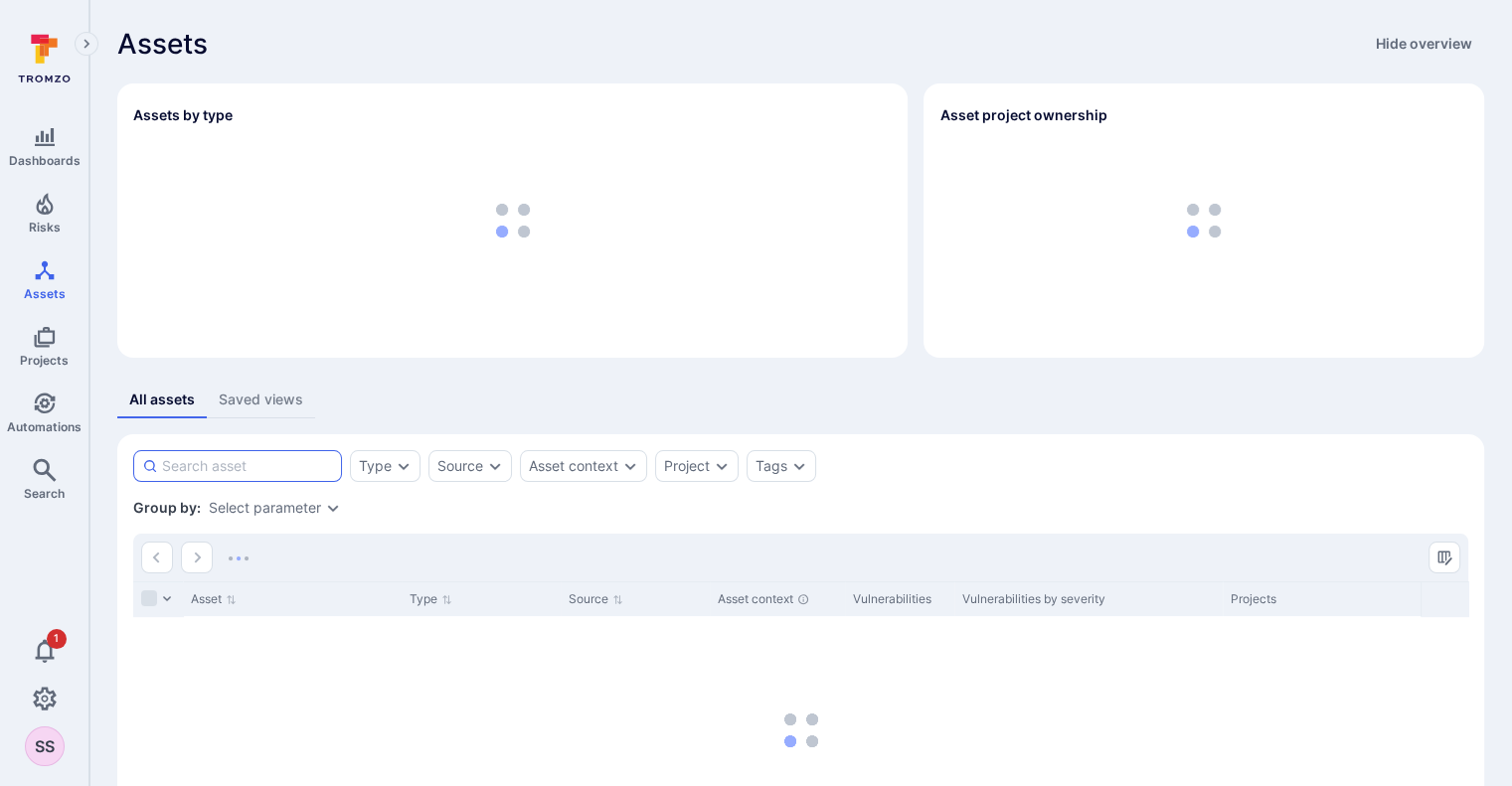 click at bounding box center (248, 466) 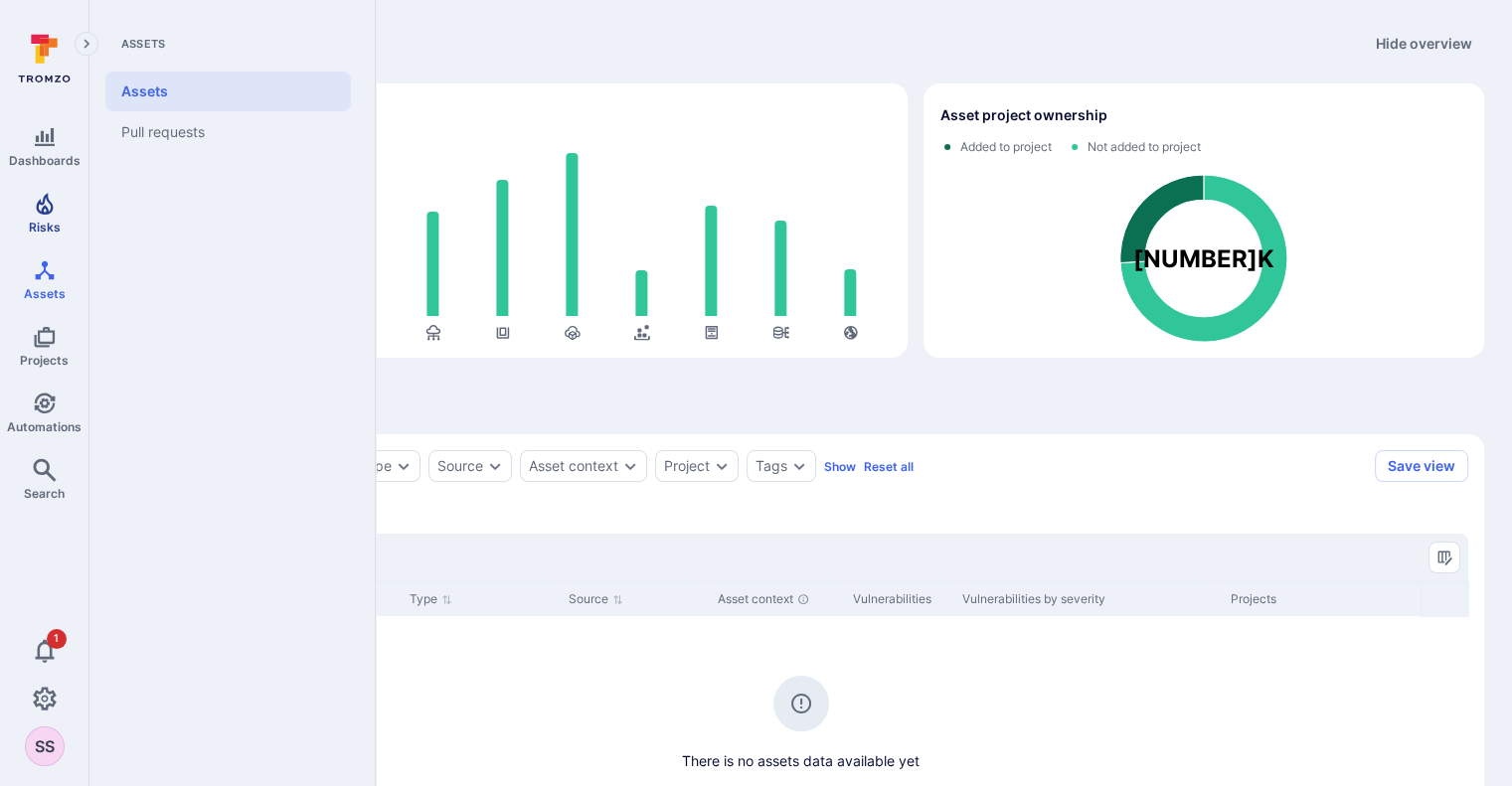 type on "160 -" 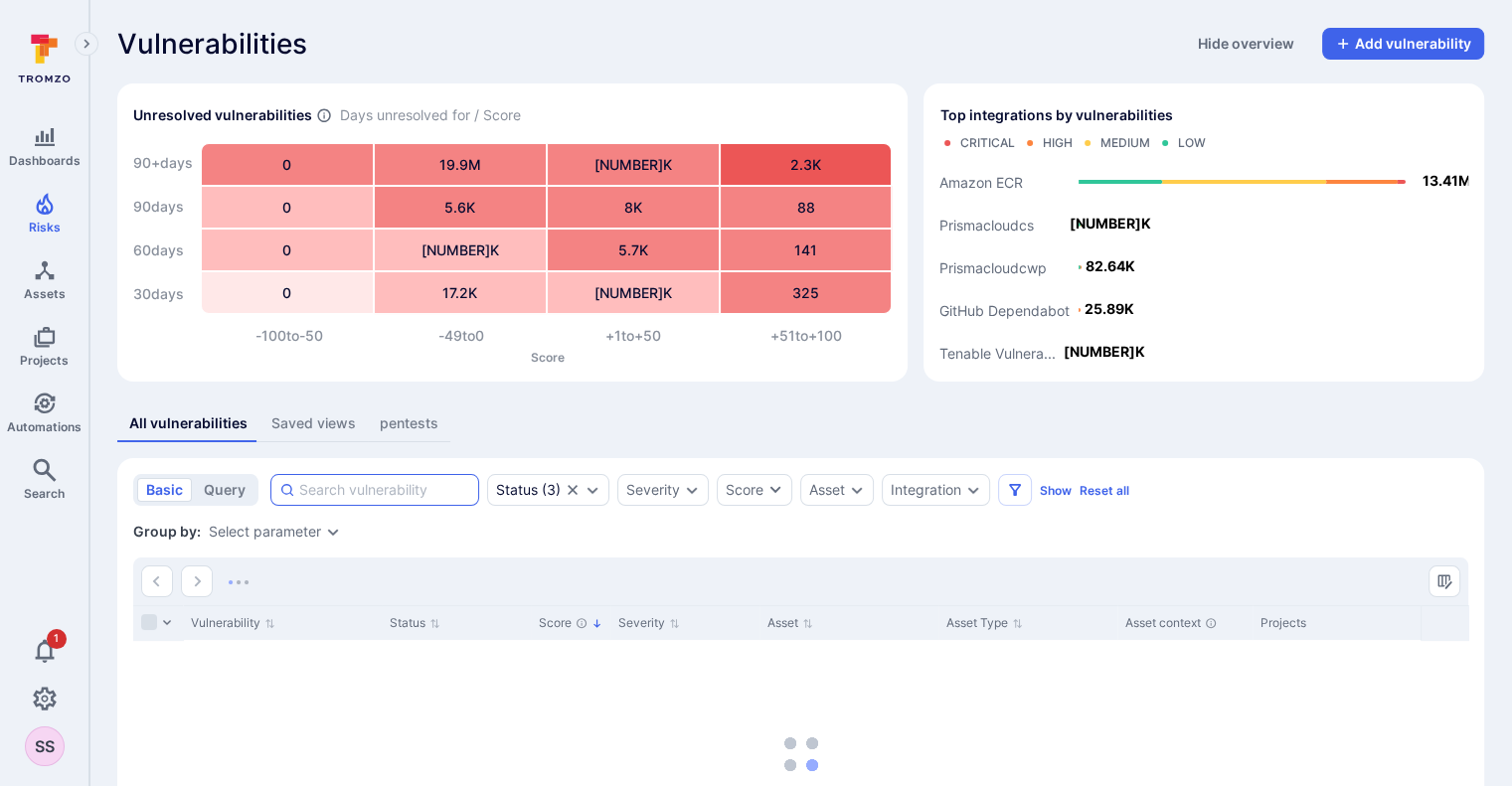 click at bounding box center [385, 490] 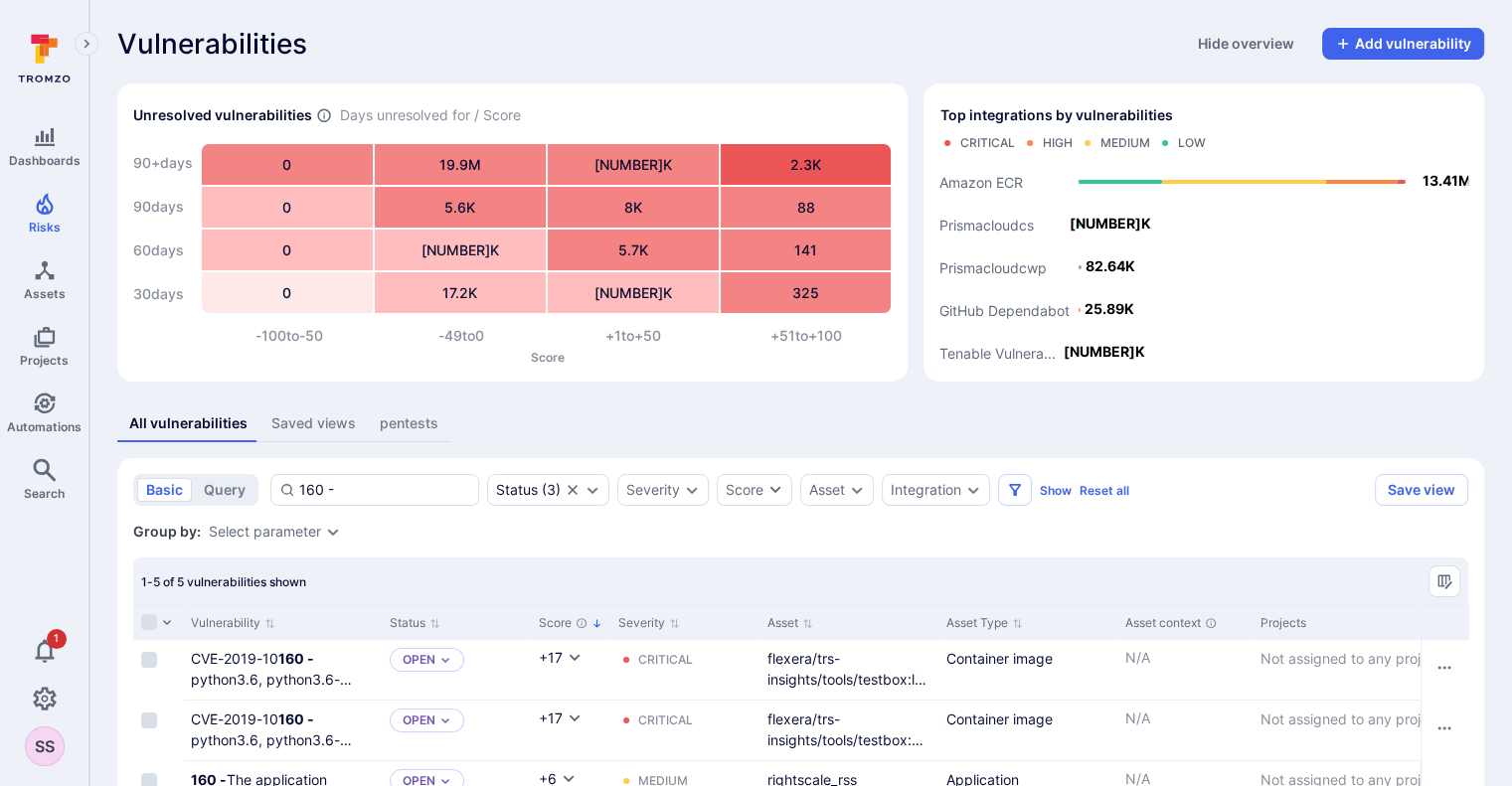 scroll, scrollTop: 122, scrollLeft: 0, axis: vertical 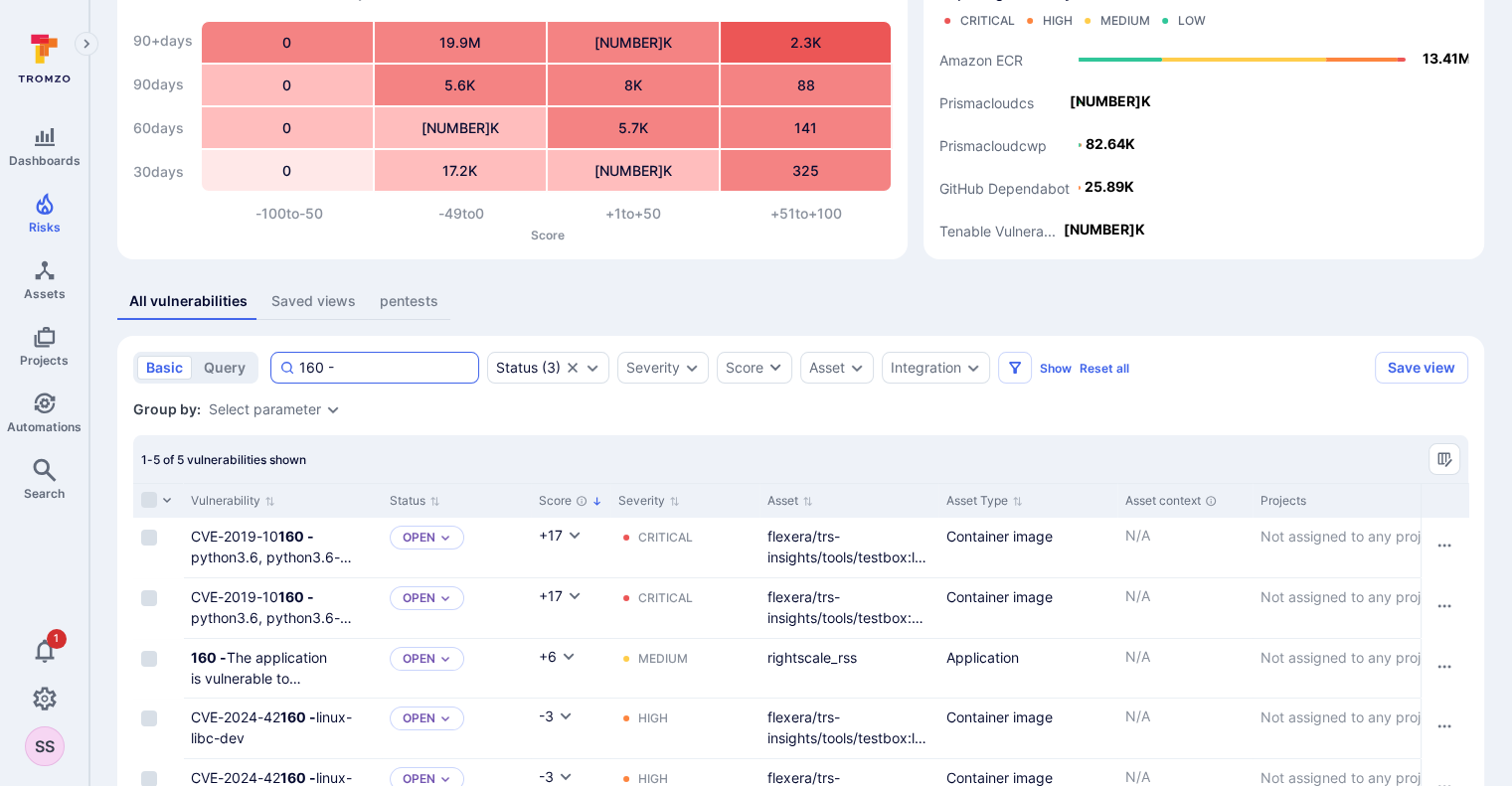 click on "160 -" at bounding box center (385, 368) 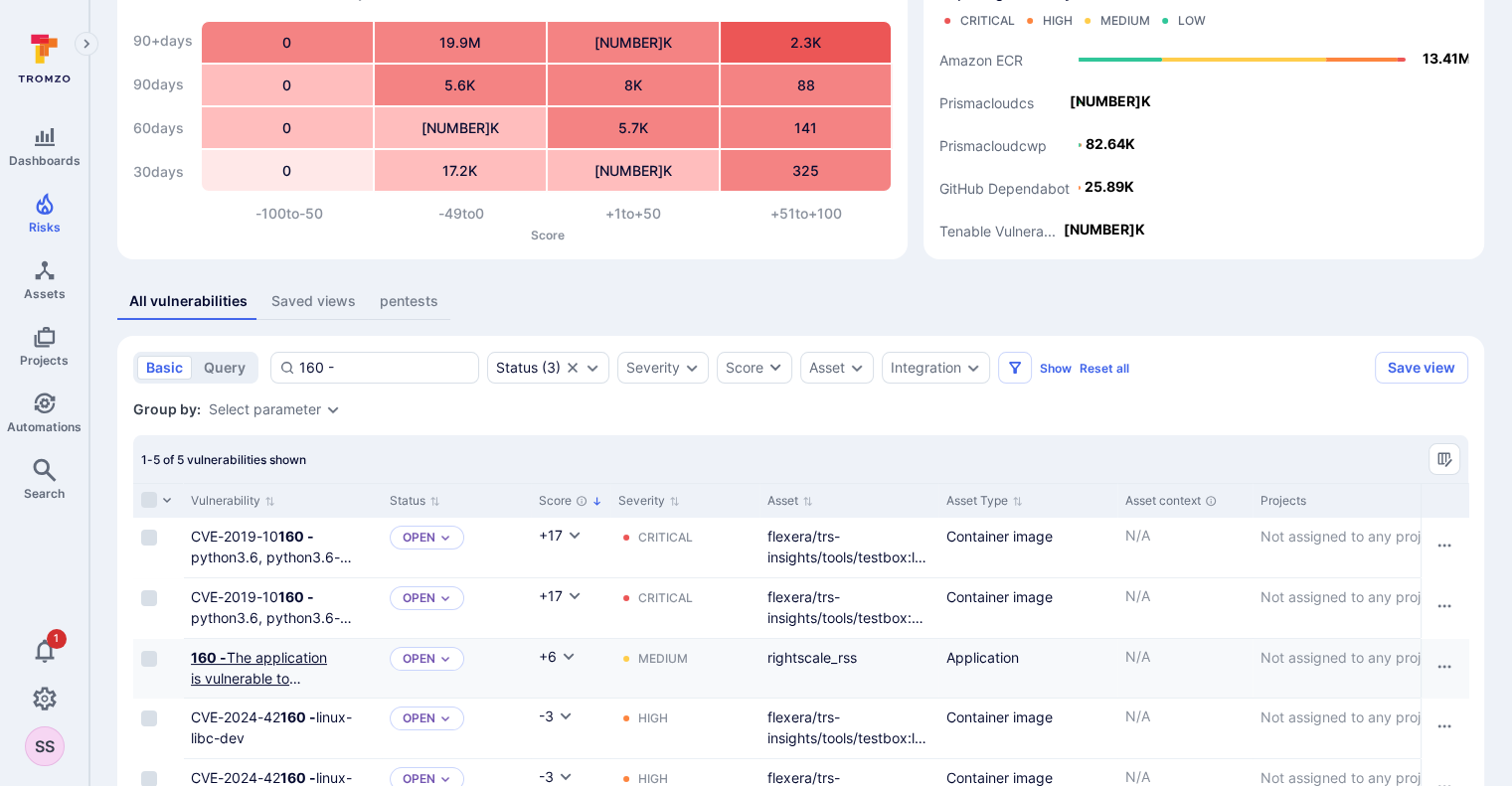type on "160 -" 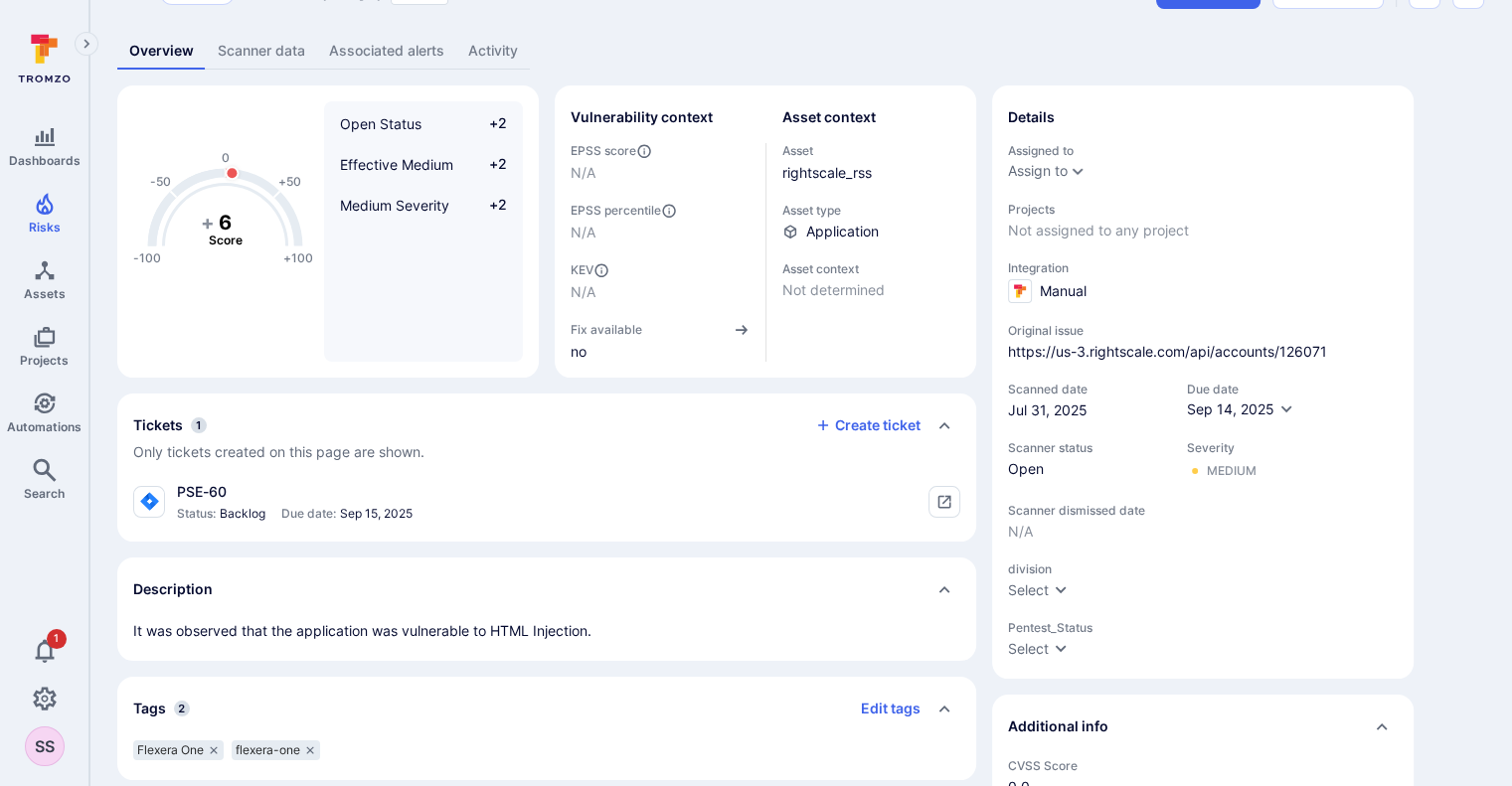scroll, scrollTop: 99, scrollLeft: 0, axis: vertical 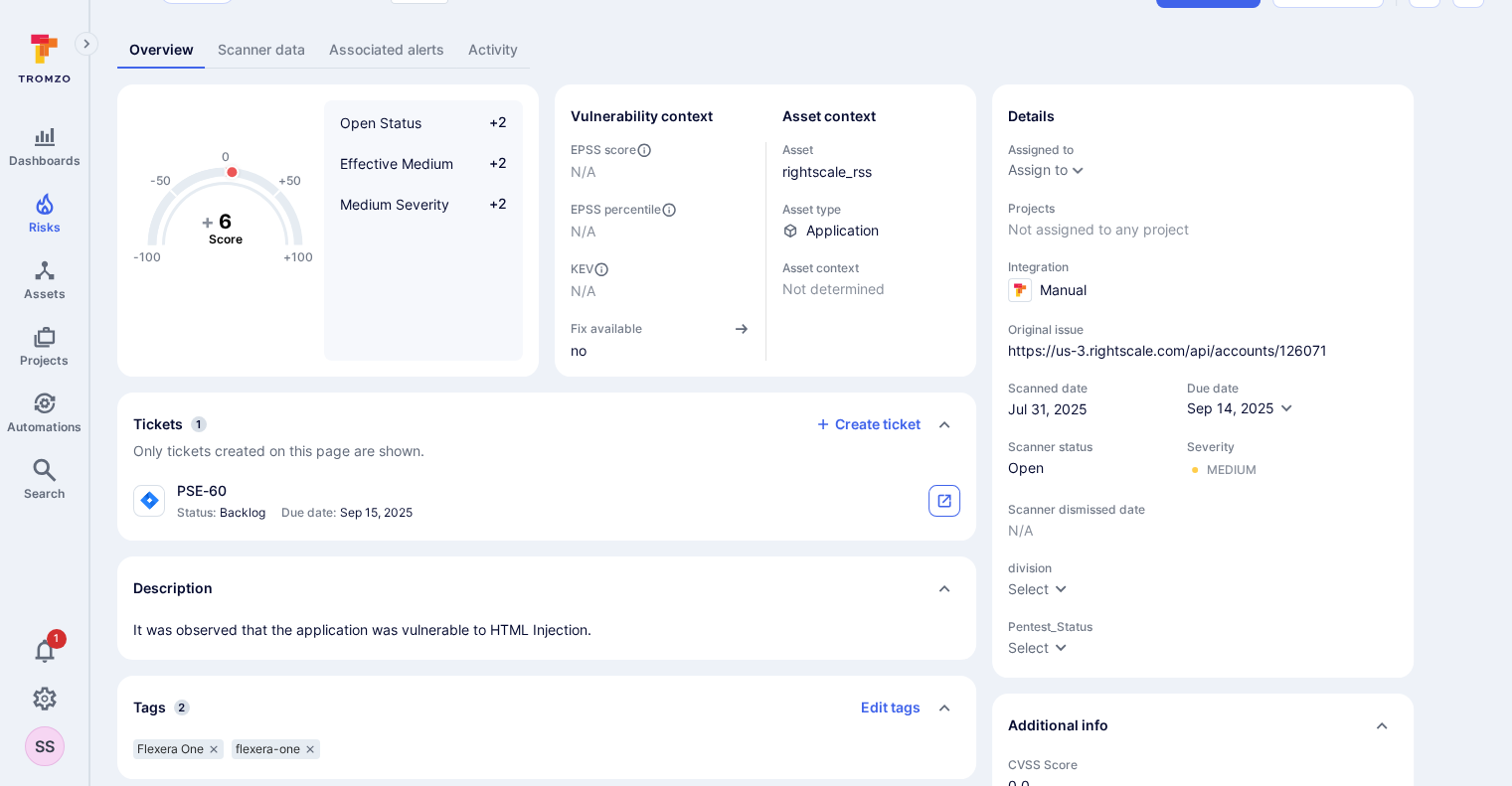 click 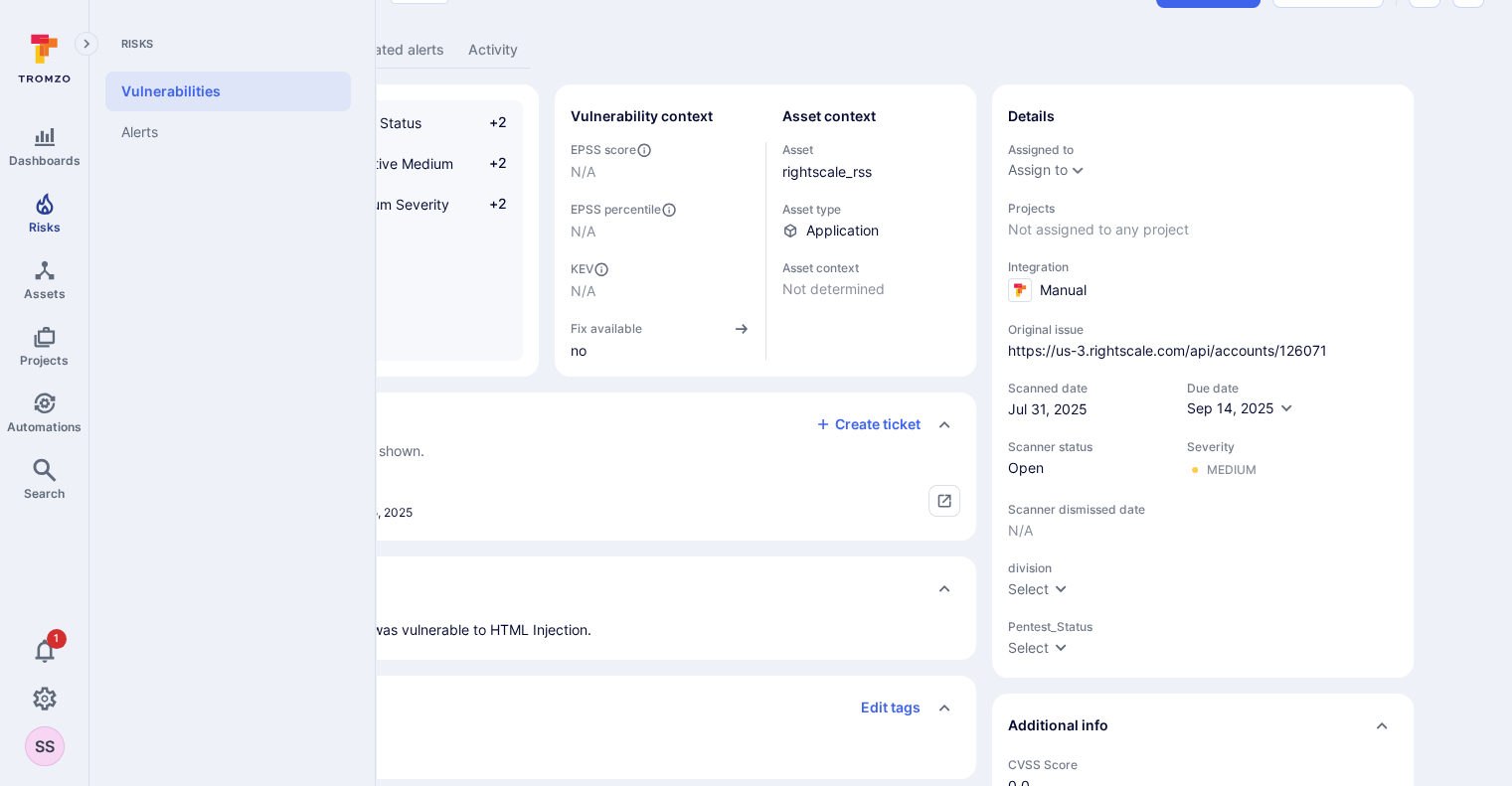 click on "Risks" at bounding box center (44, 213) 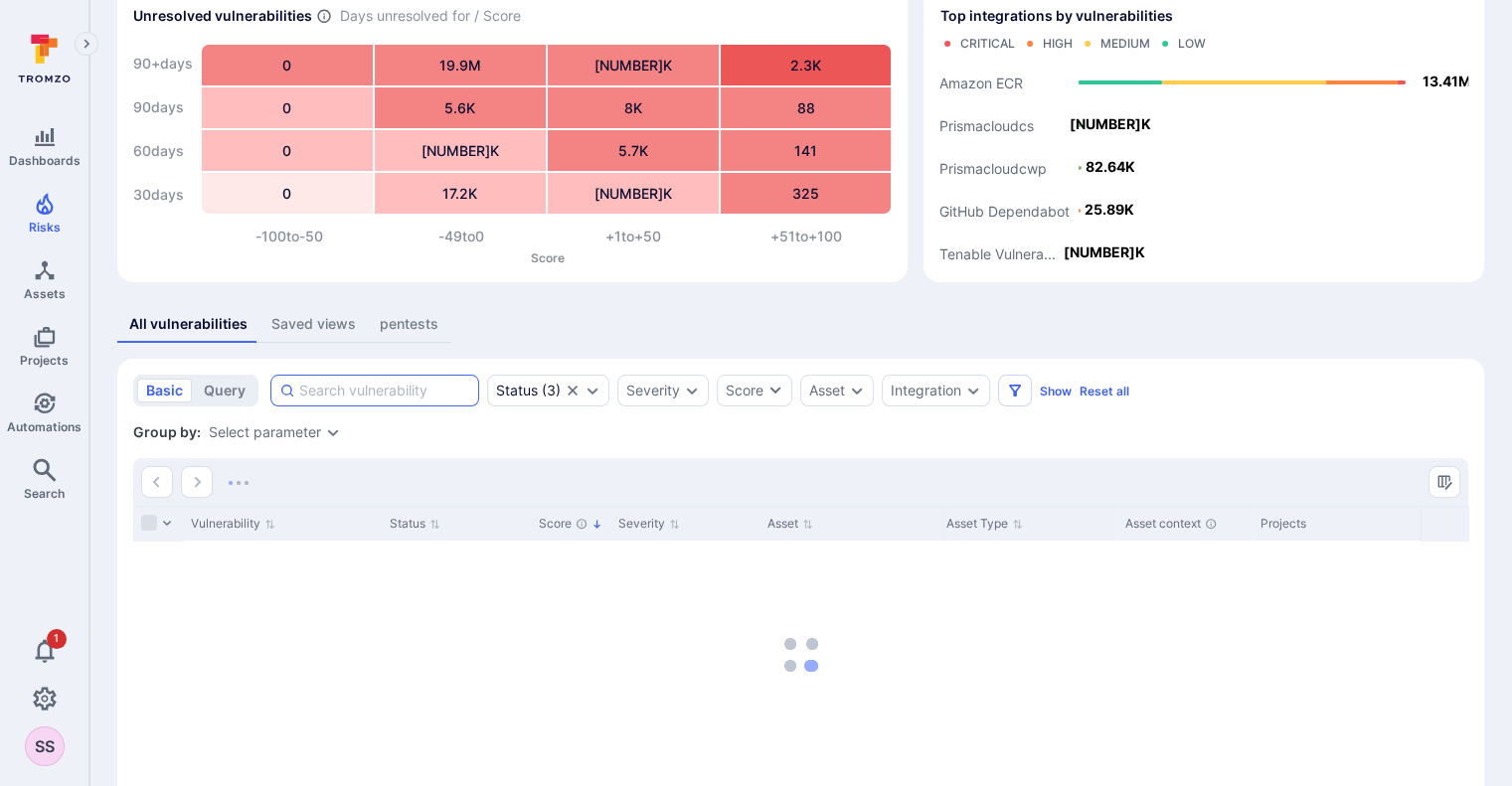 click at bounding box center (385, 391) 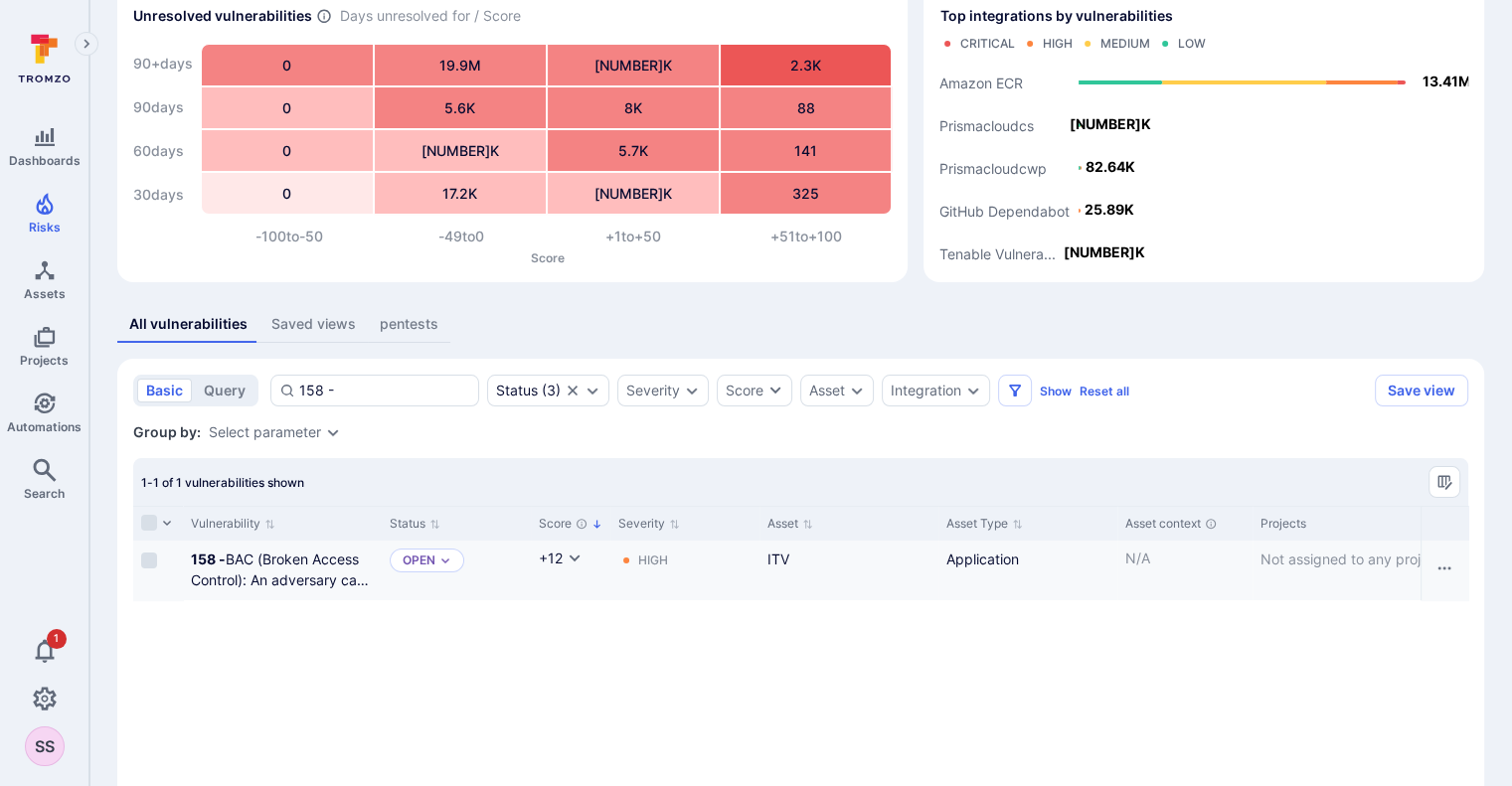 type on "158 -" 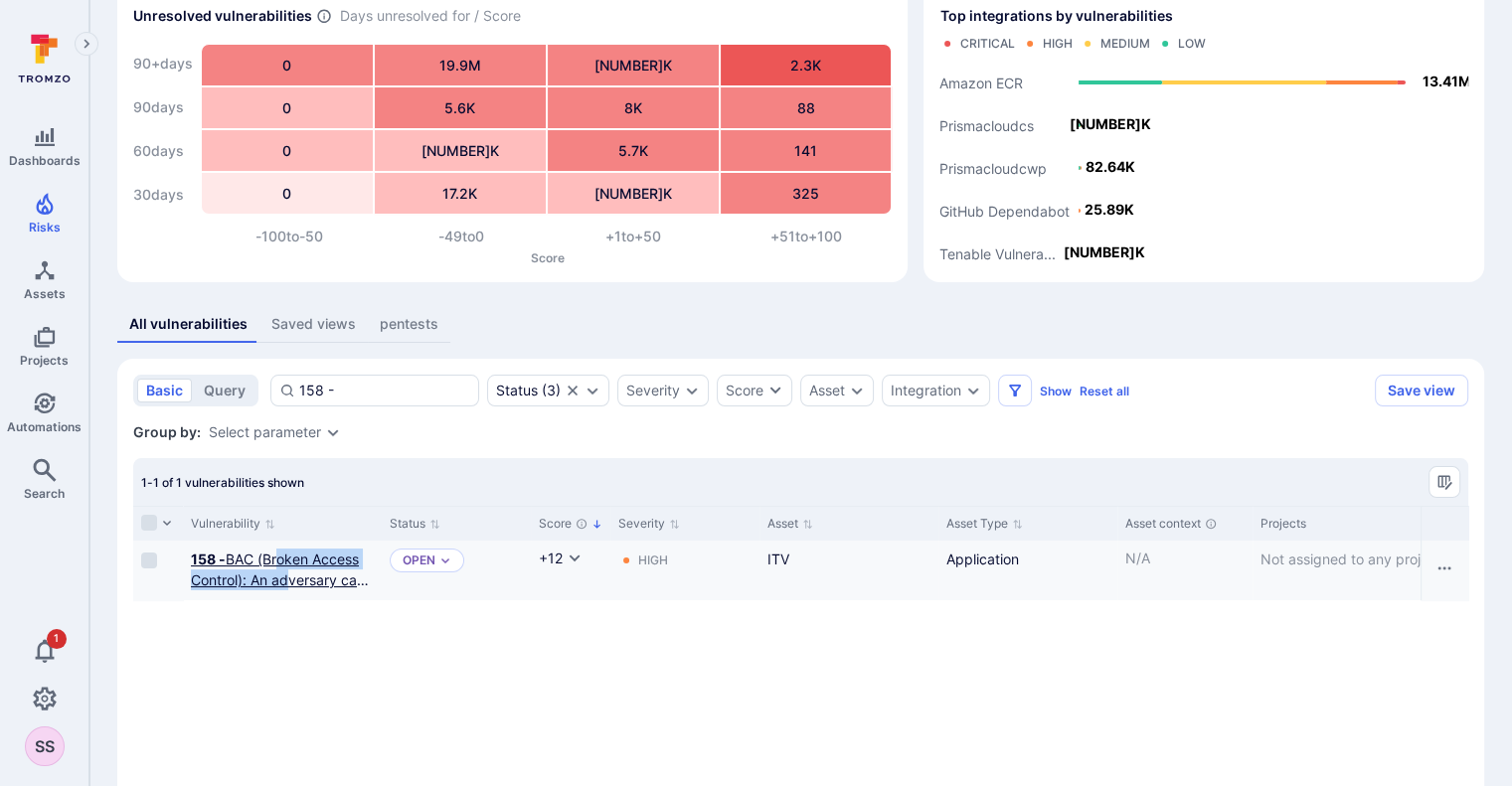 drag, startPoint x: 280, startPoint y: 567, endPoint x: 287, endPoint y: 575, distance: 10.630146 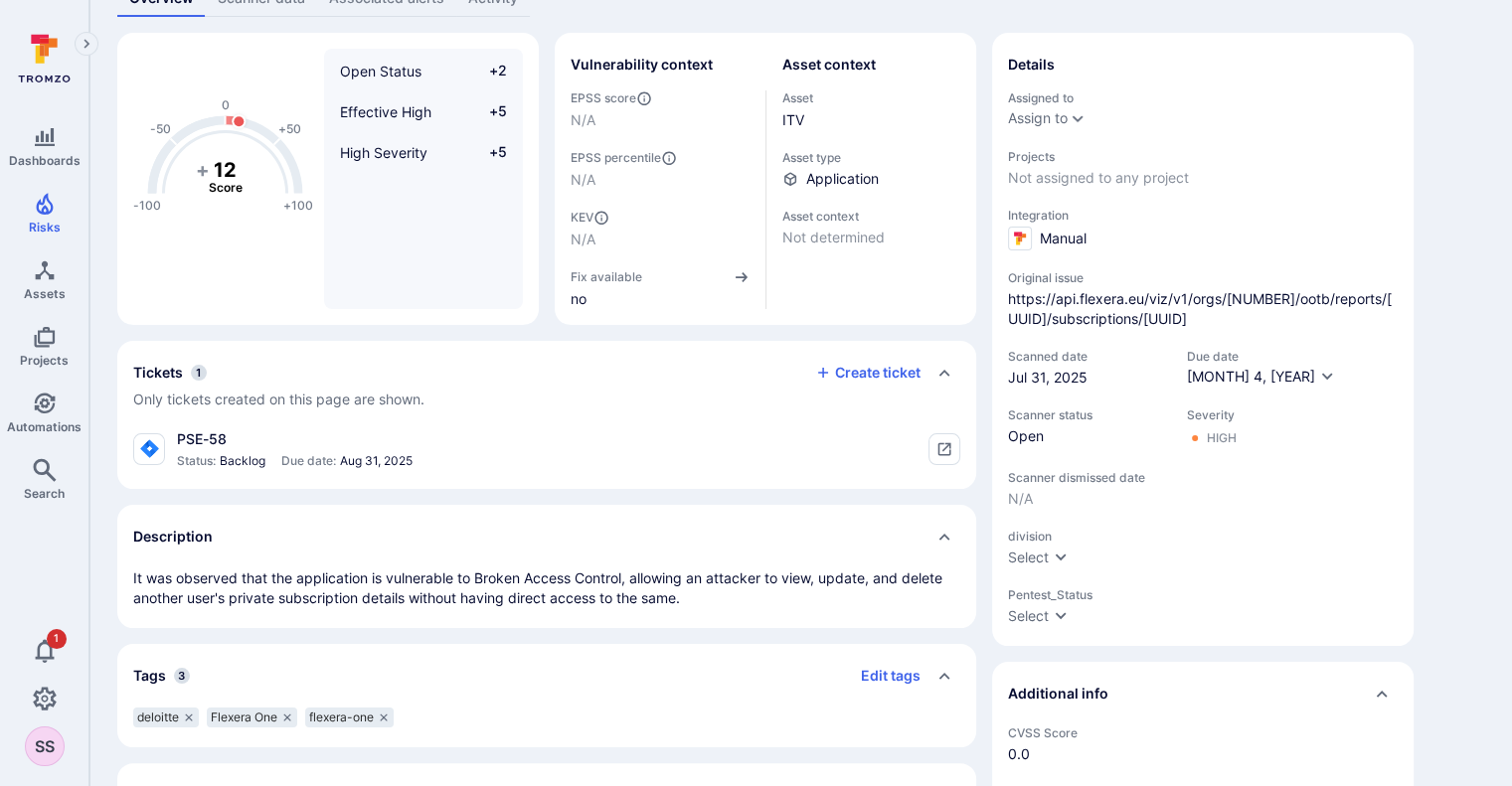 scroll, scrollTop: 183, scrollLeft: 0, axis: vertical 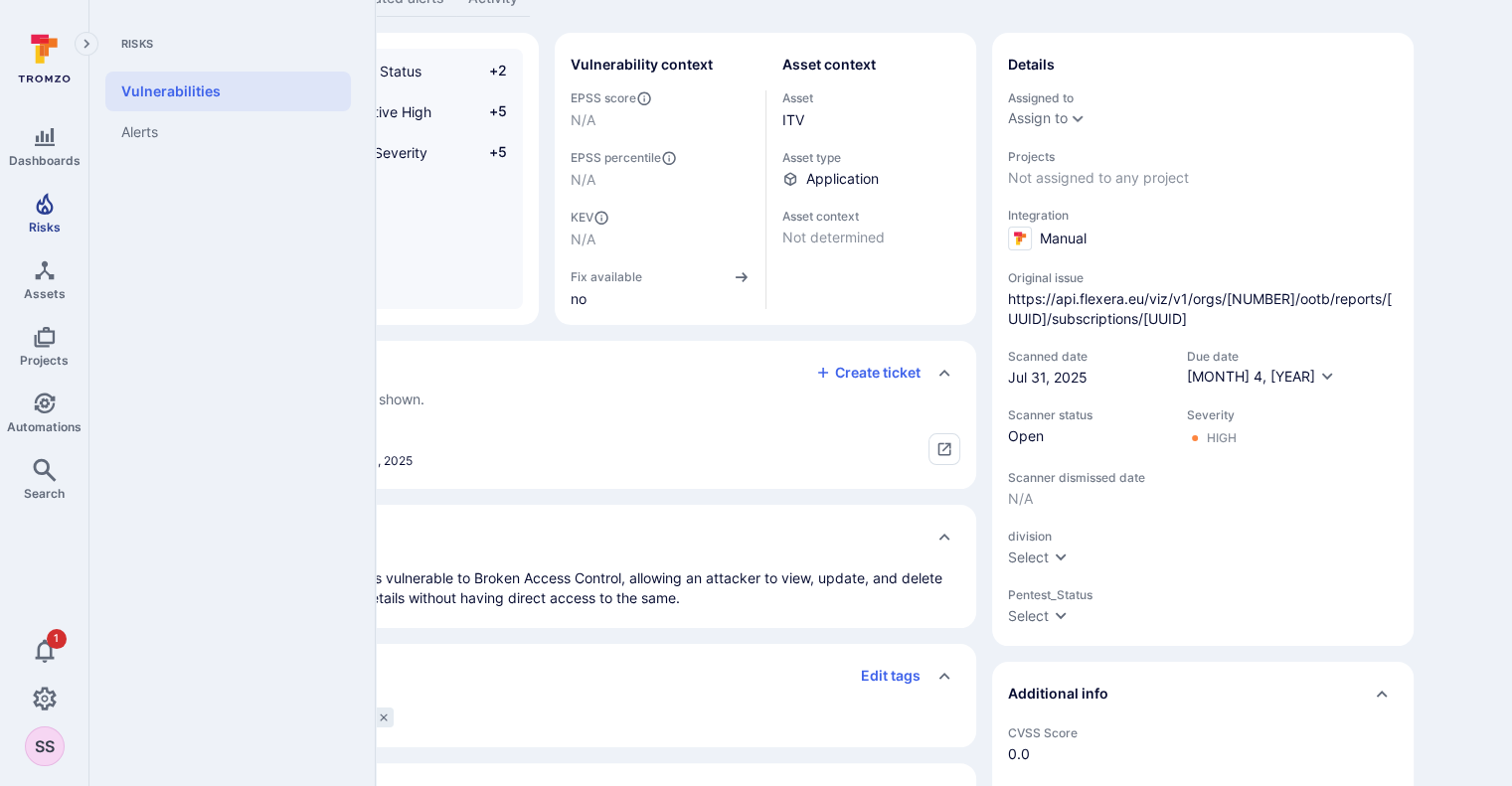 click on "Risks" at bounding box center (44, 213) 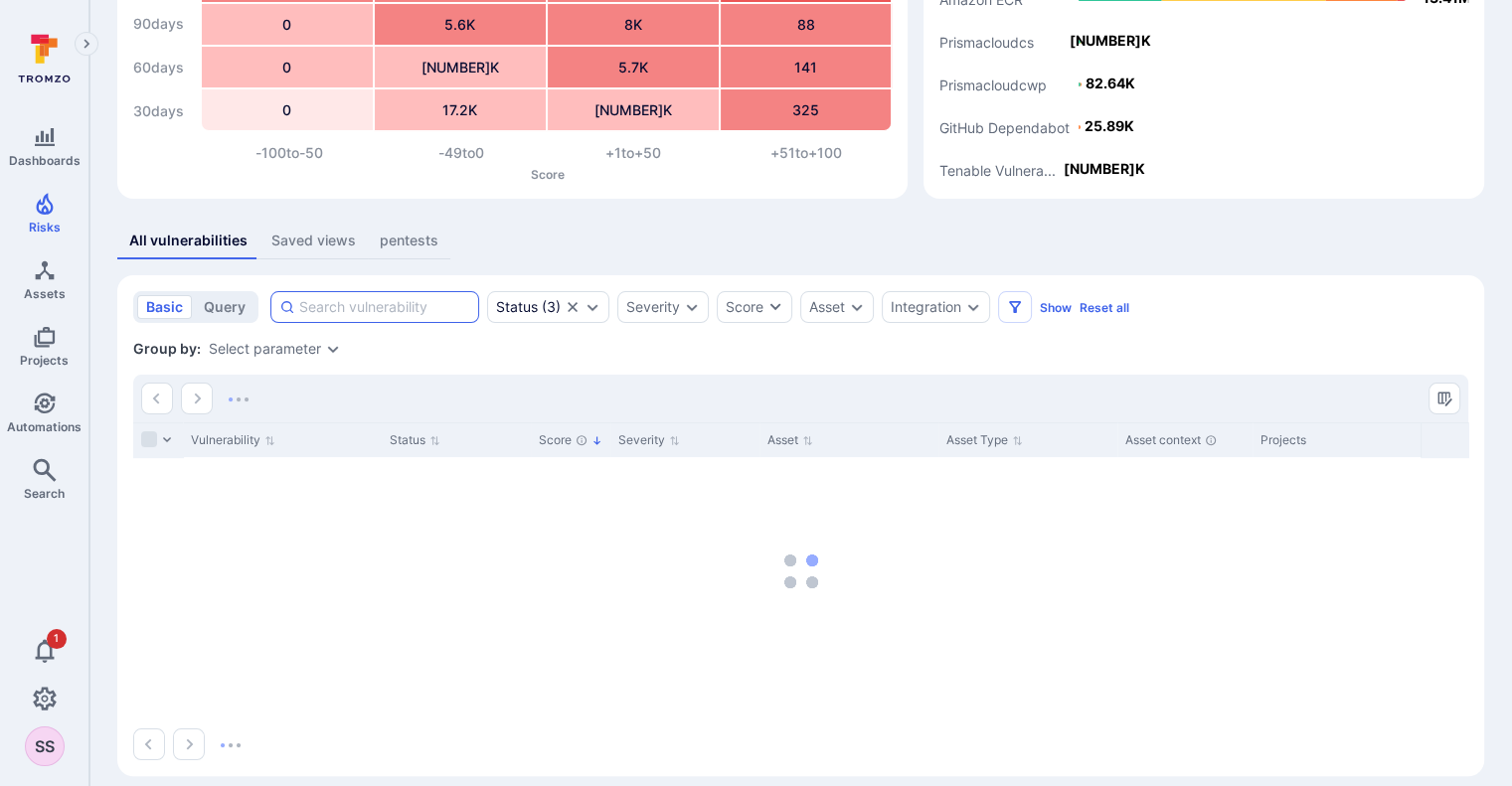 click at bounding box center [385, 307] 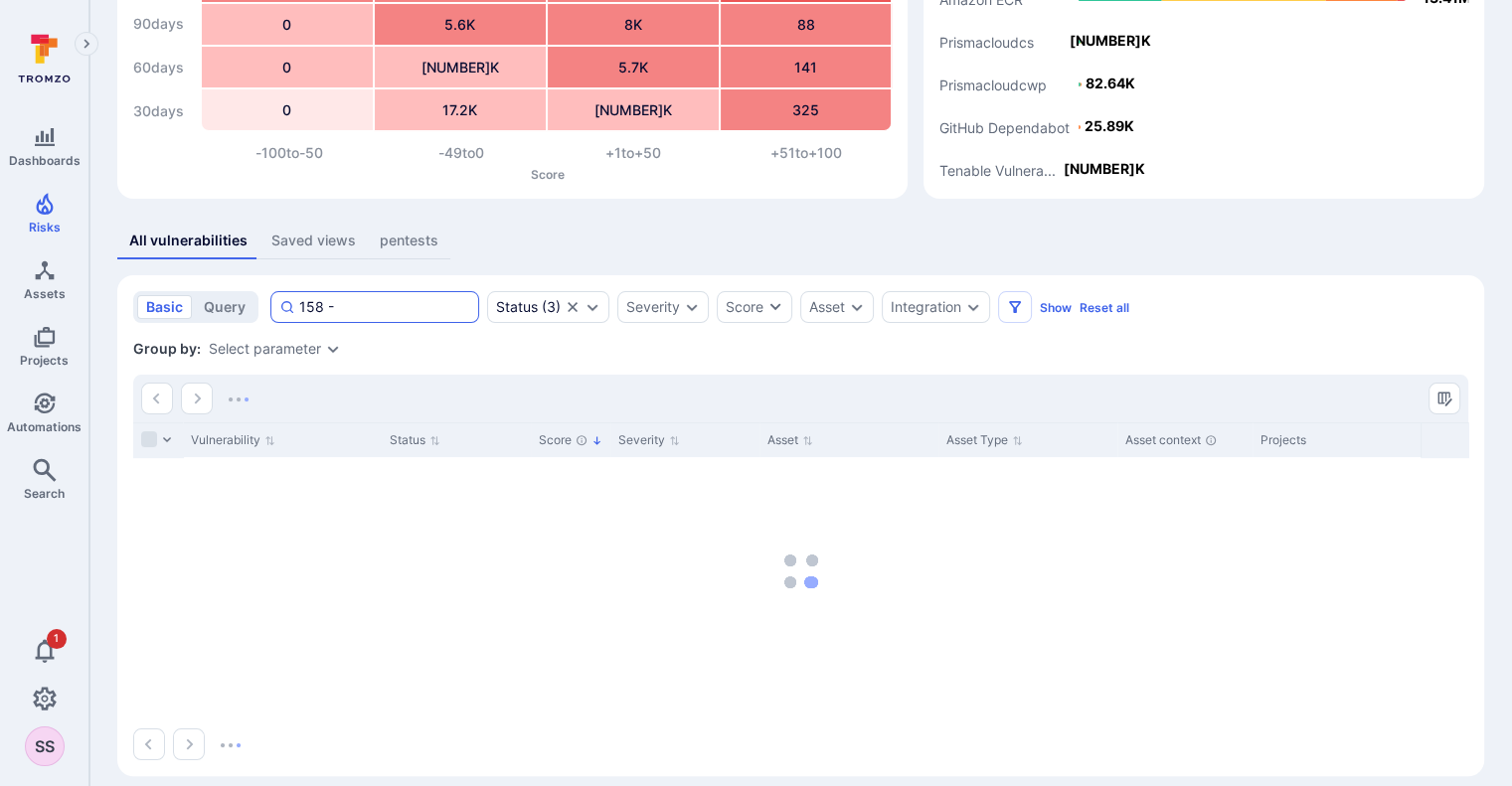 type on "158 -" 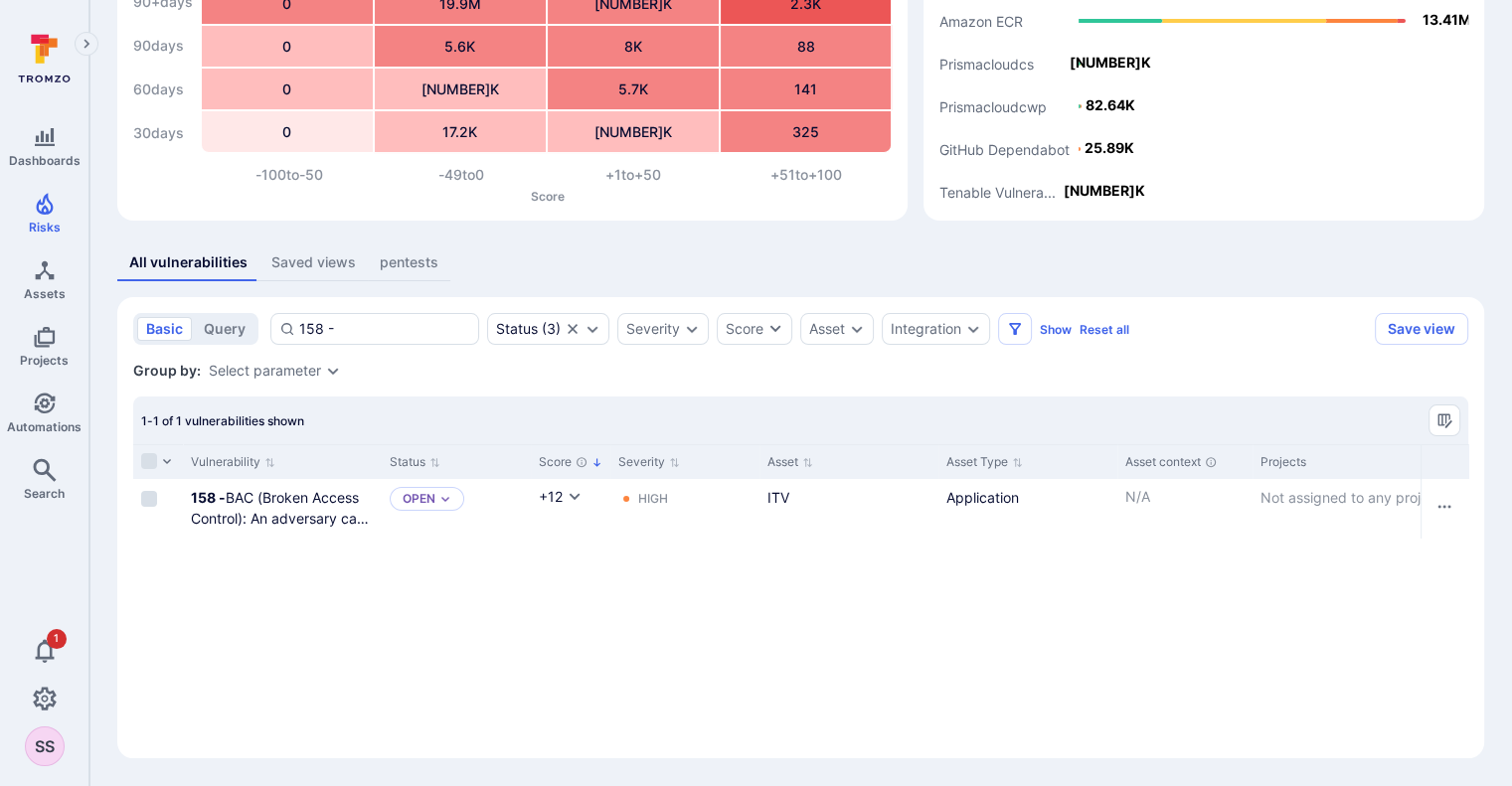 scroll, scrollTop: 160, scrollLeft: 0, axis: vertical 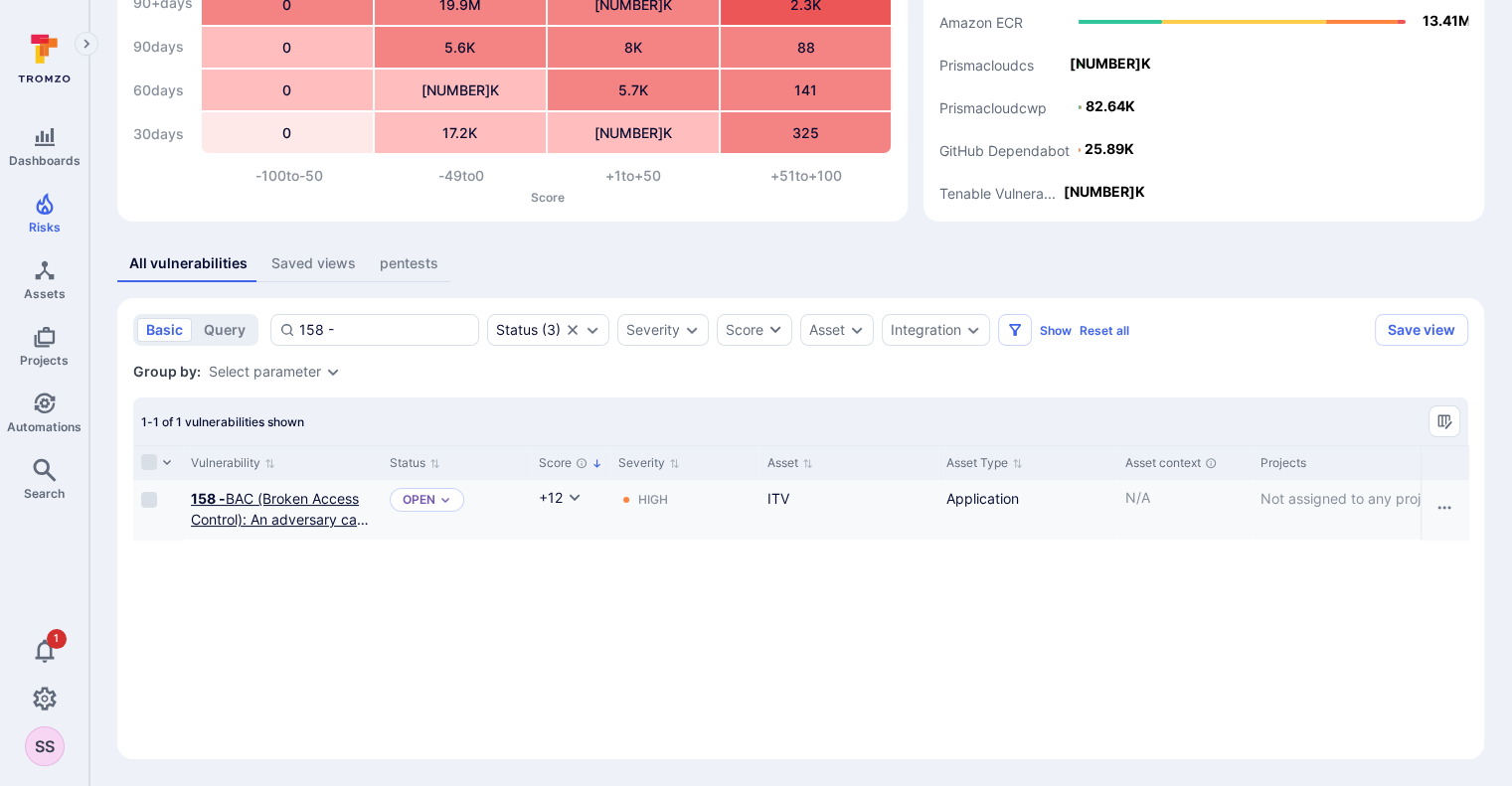 click on "158 -  BAC (Broken Access Control): An adversary can access/update/delete “Private Subscriptions” details of the report of another user without having direct access to it. (Within the same Organization)" at bounding box center (281, 571) 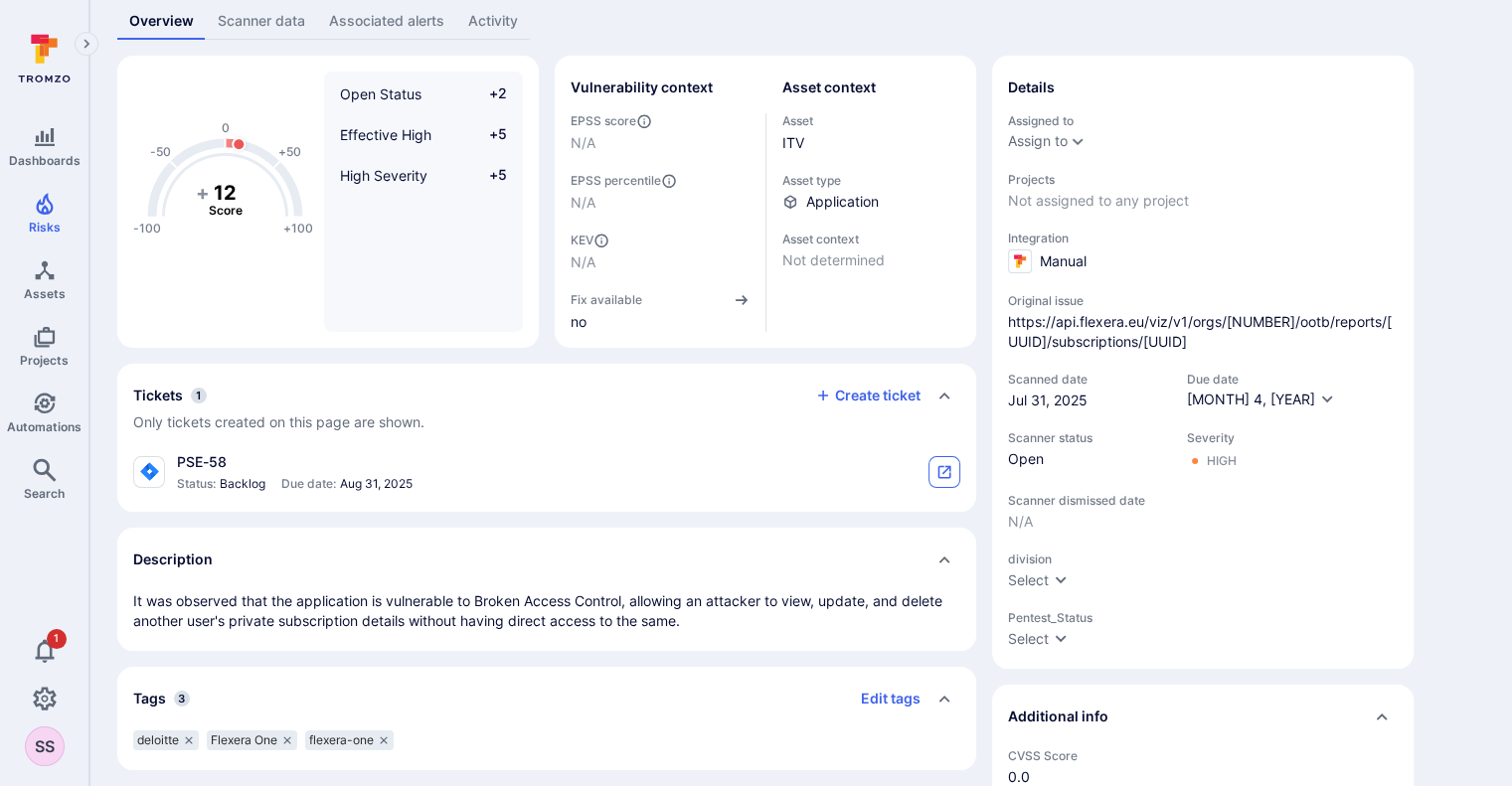 click 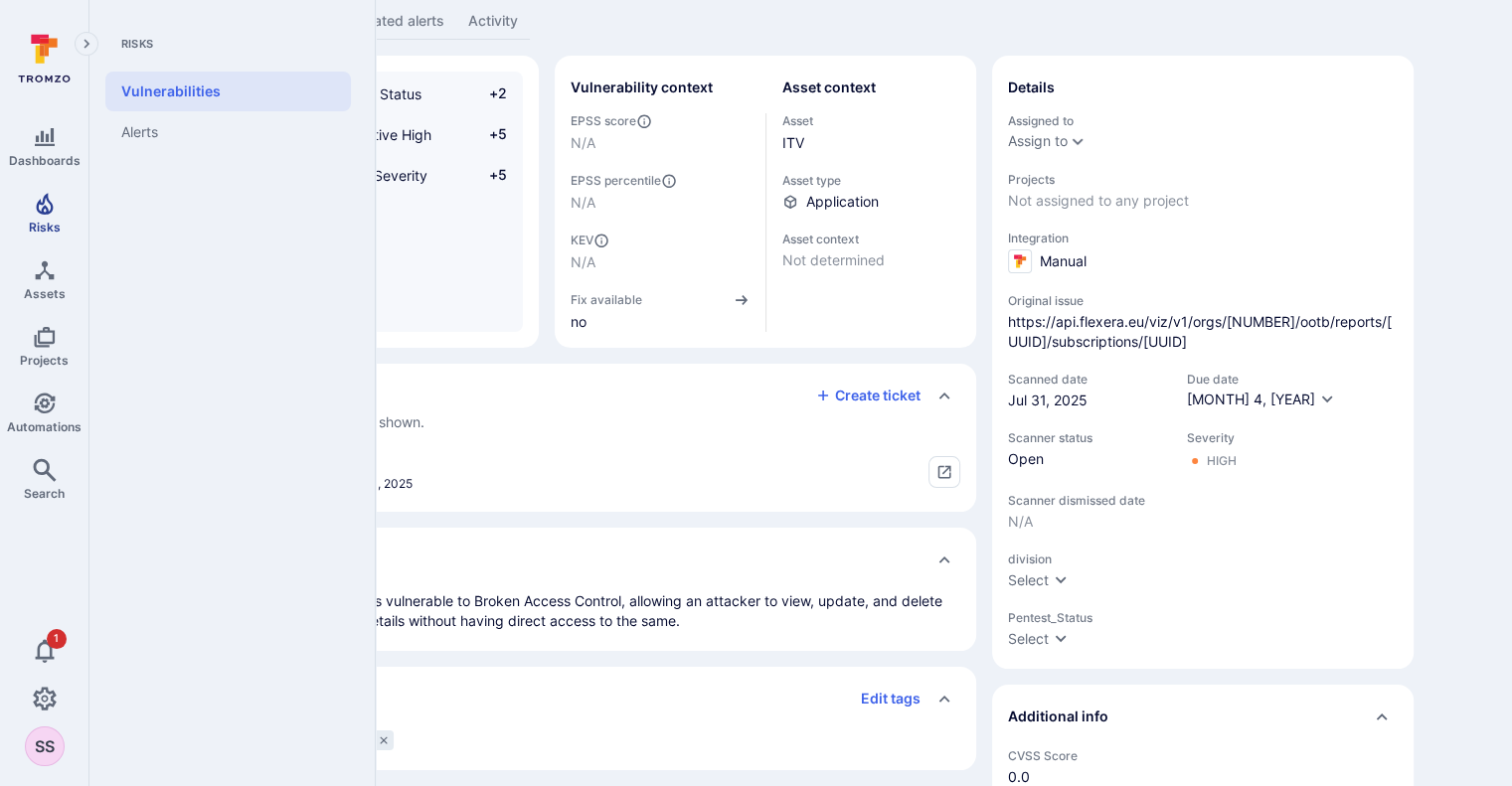 click on "Risks" at bounding box center (44, 213) 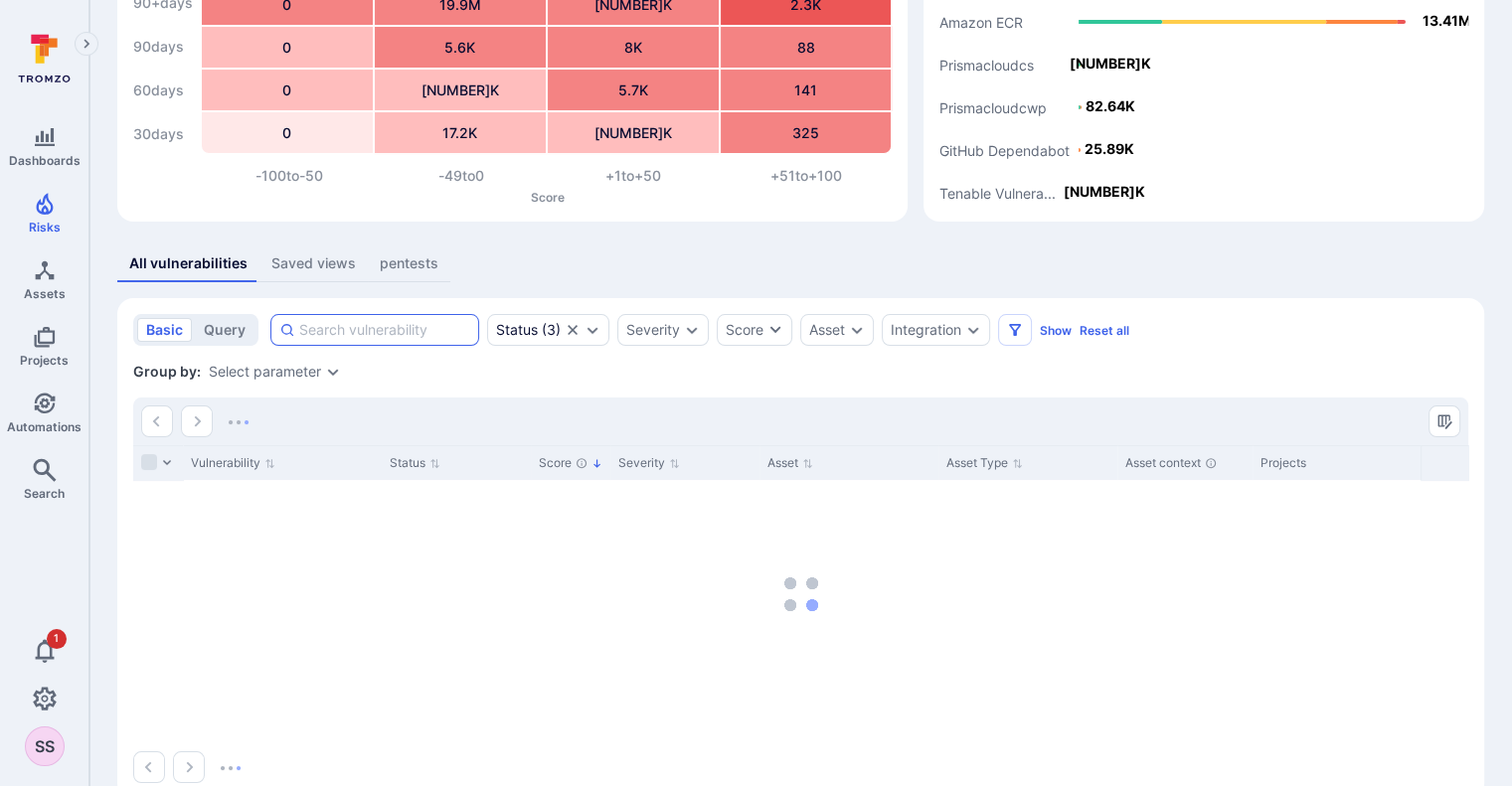 click at bounding box center (385, 330) 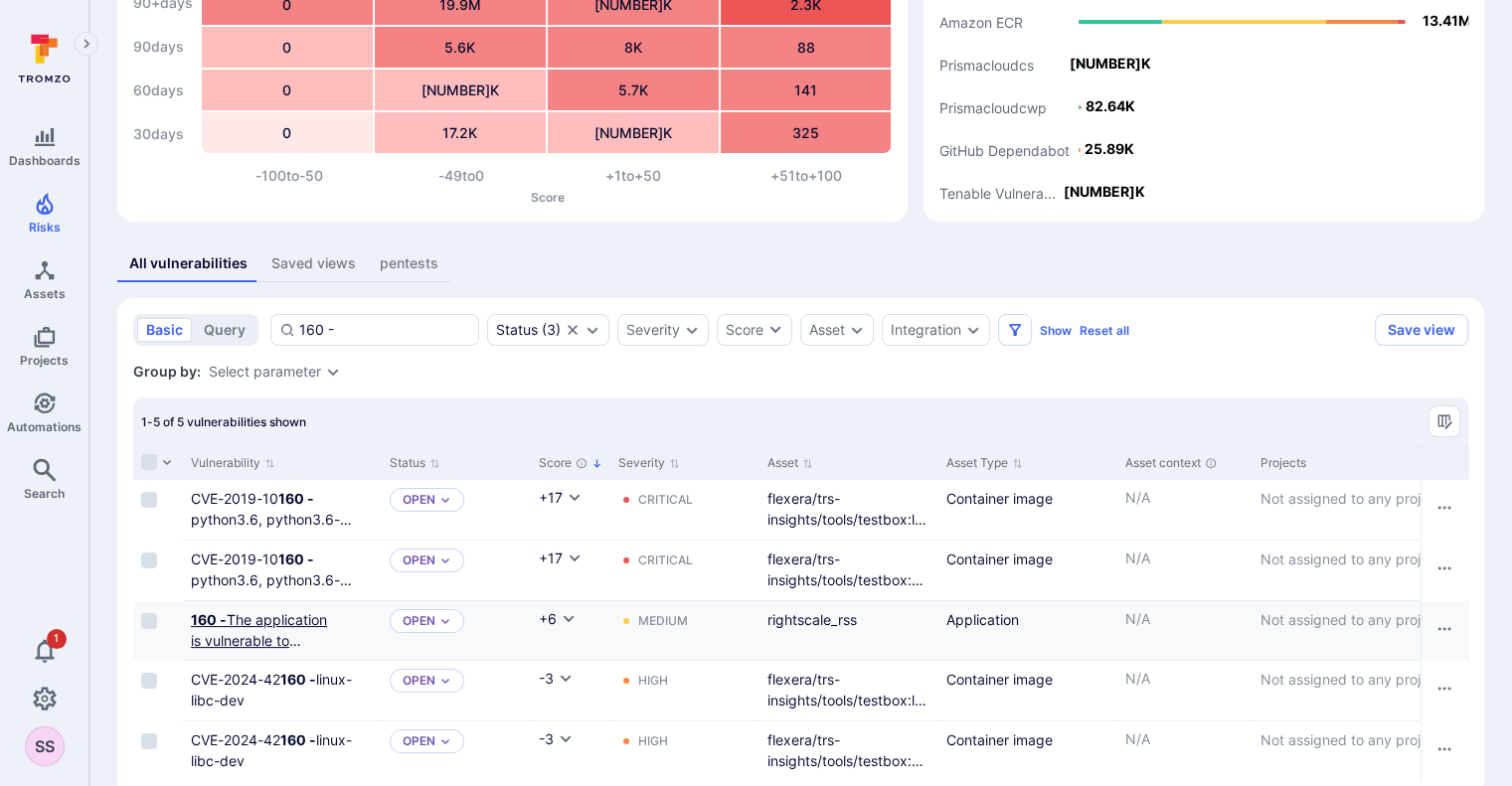 type on "160 -" 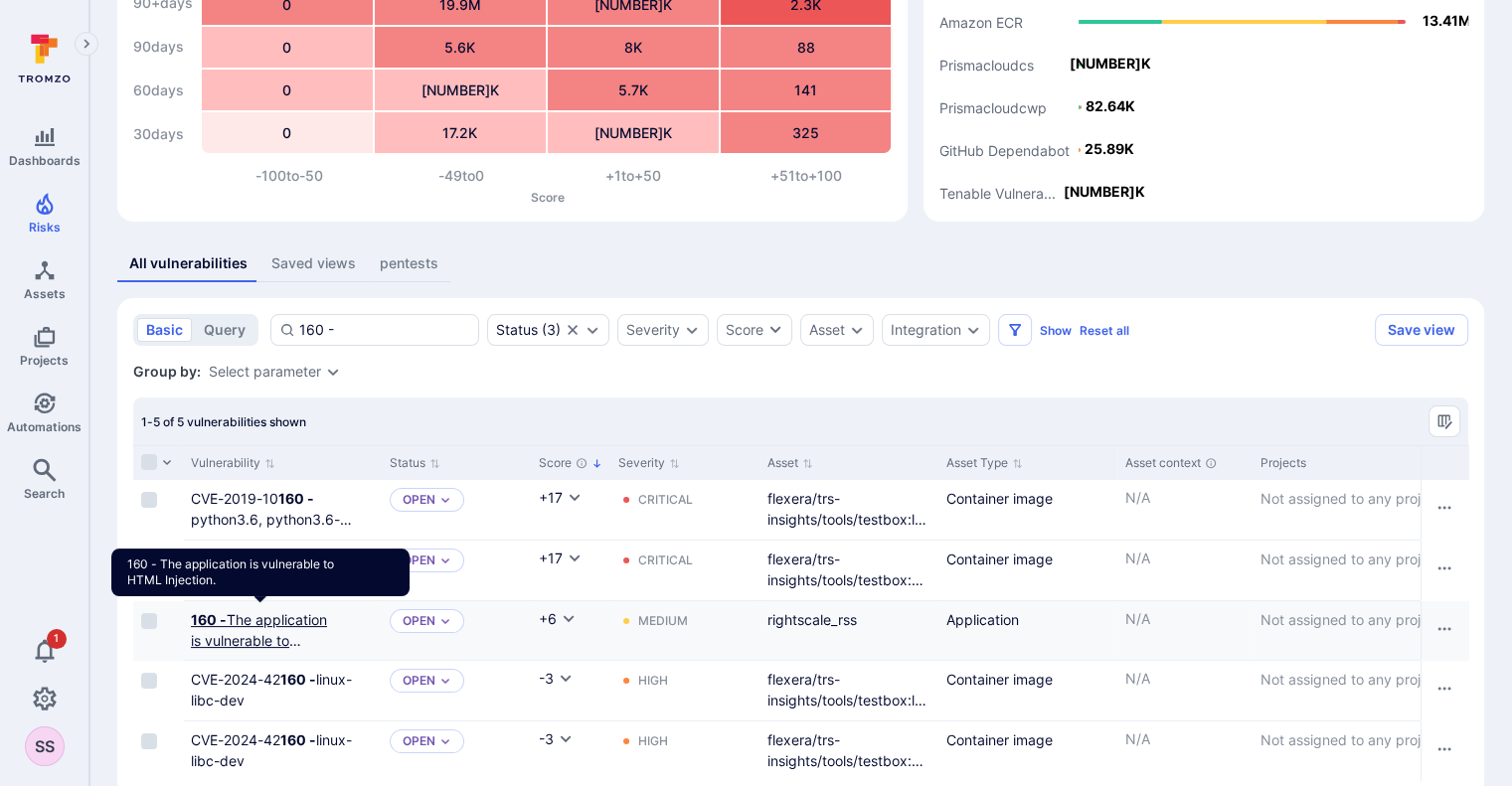 click on "160 -  The application is vulnerable to HTML Injection." at bounding box center (258, 640) 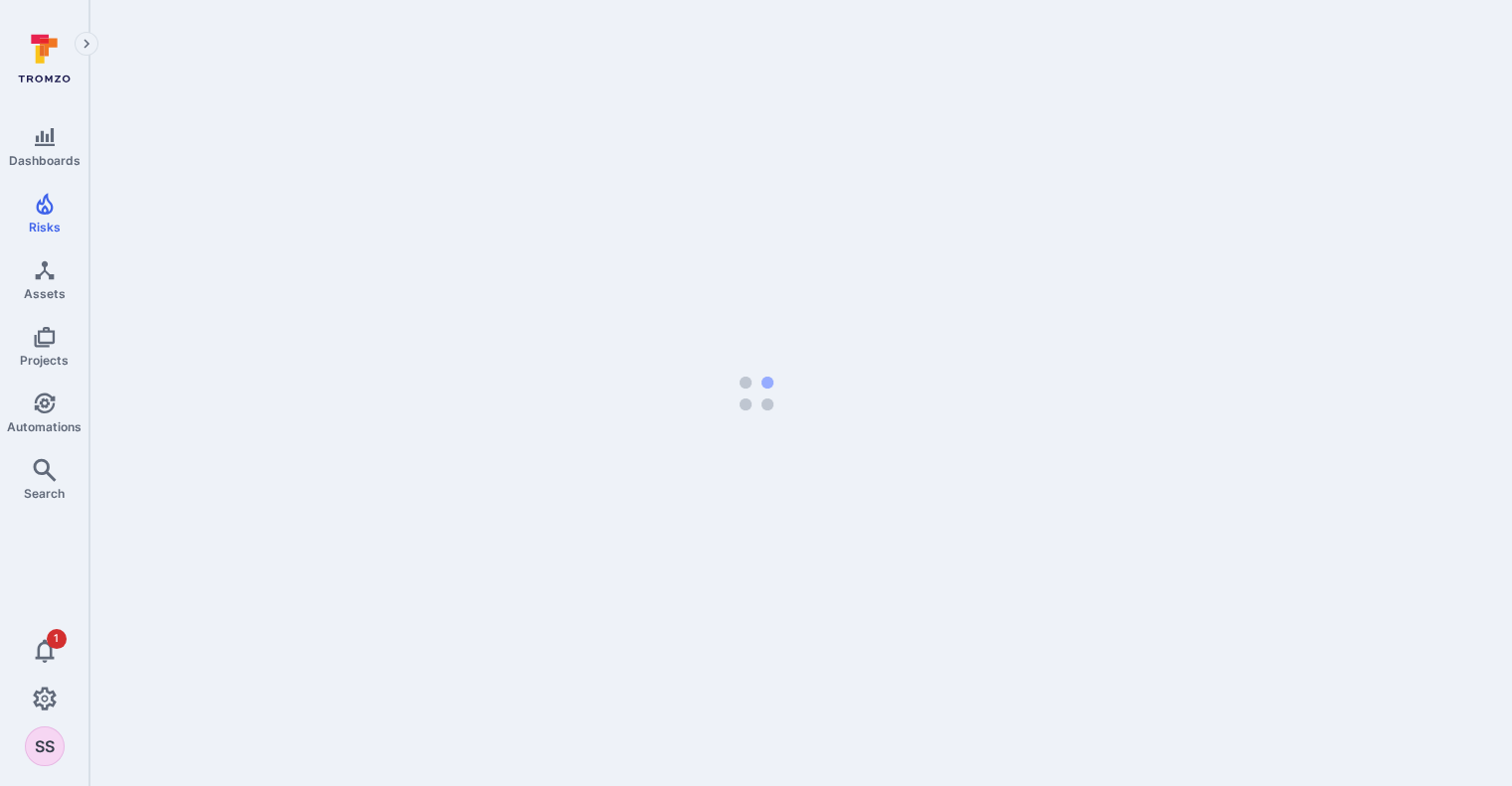 scroll, scrollTop: 0, scrollLeft: 0, axis: both 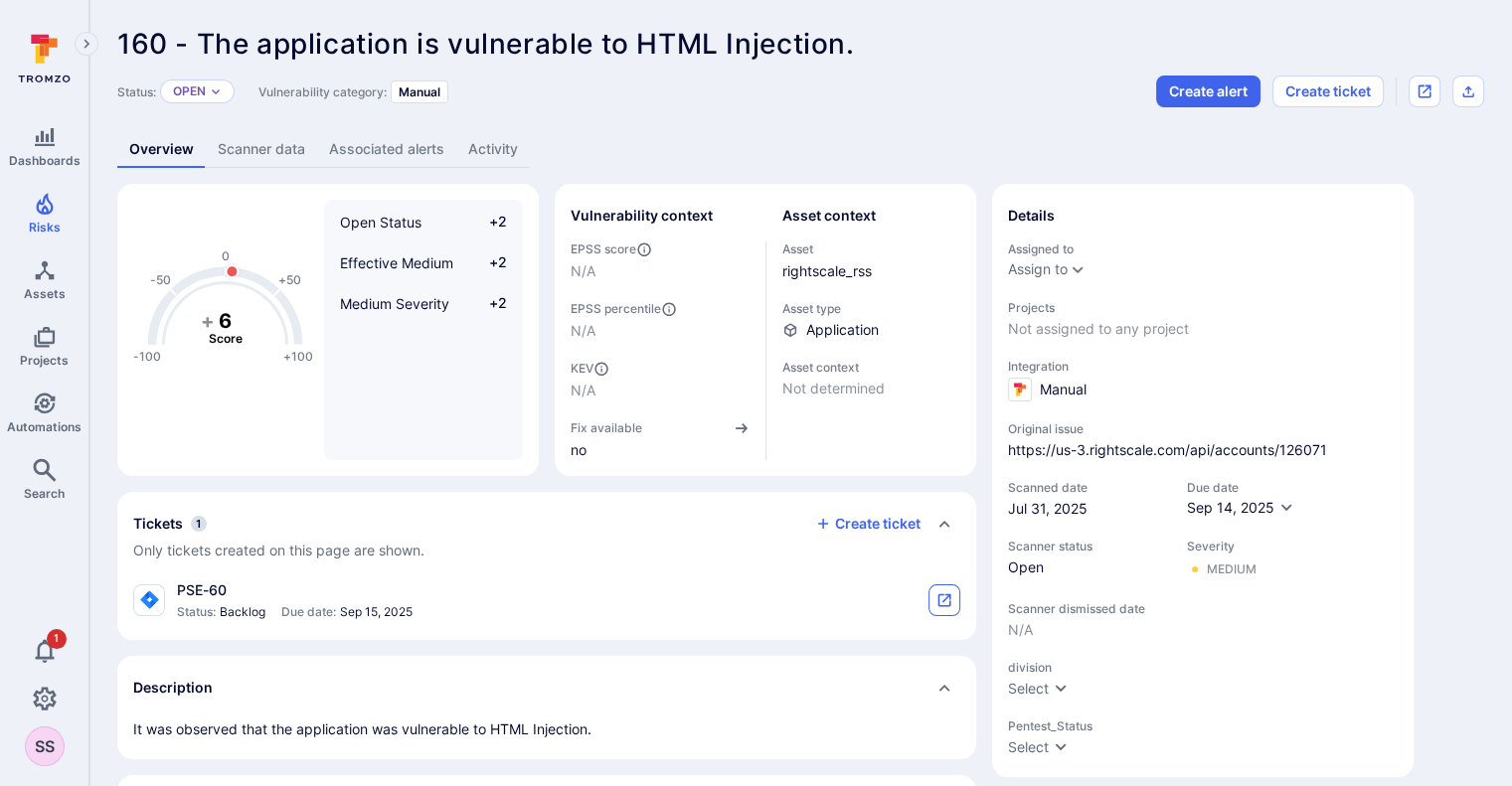 click at bounding box center [944, 600] 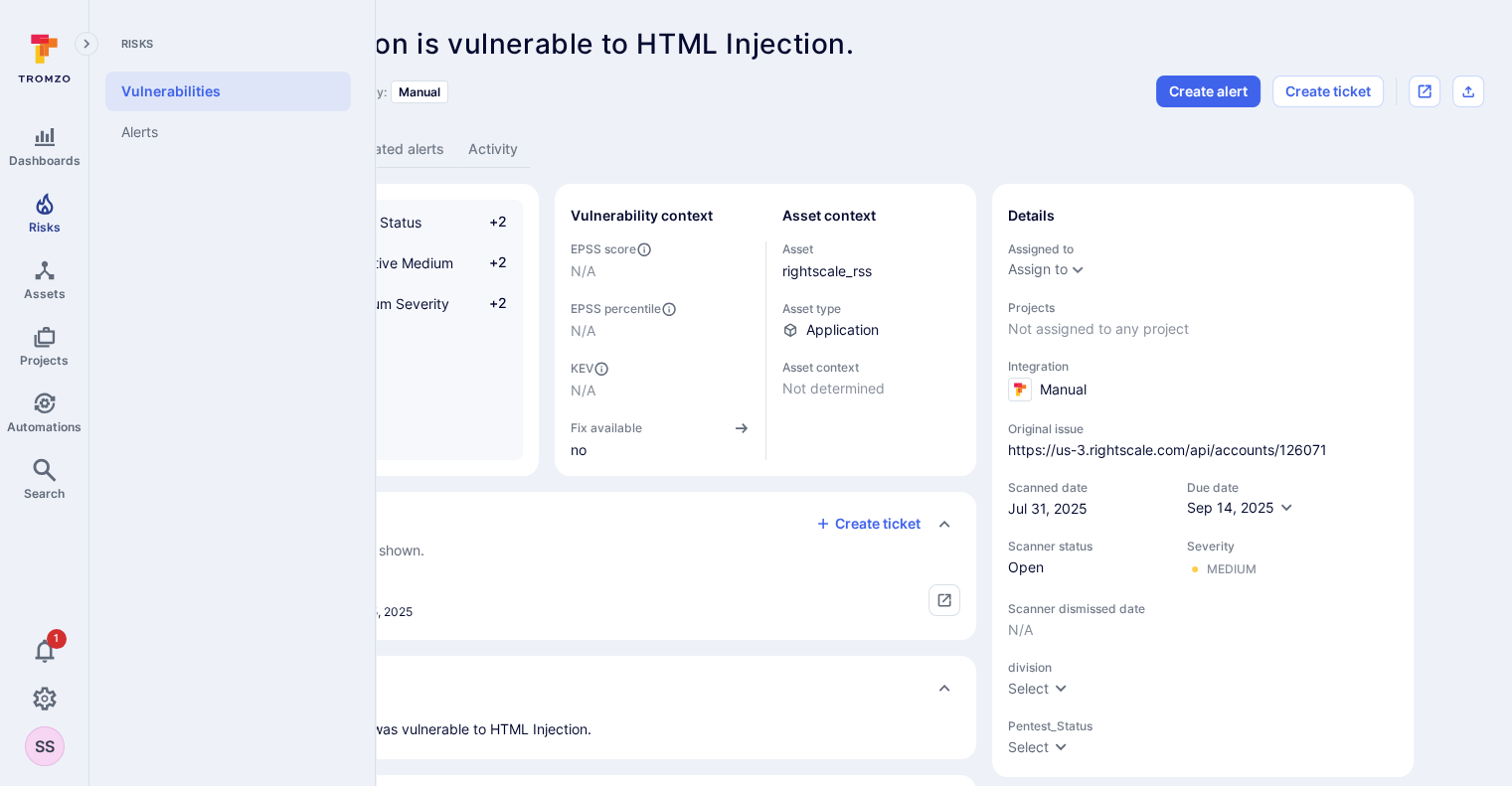 click 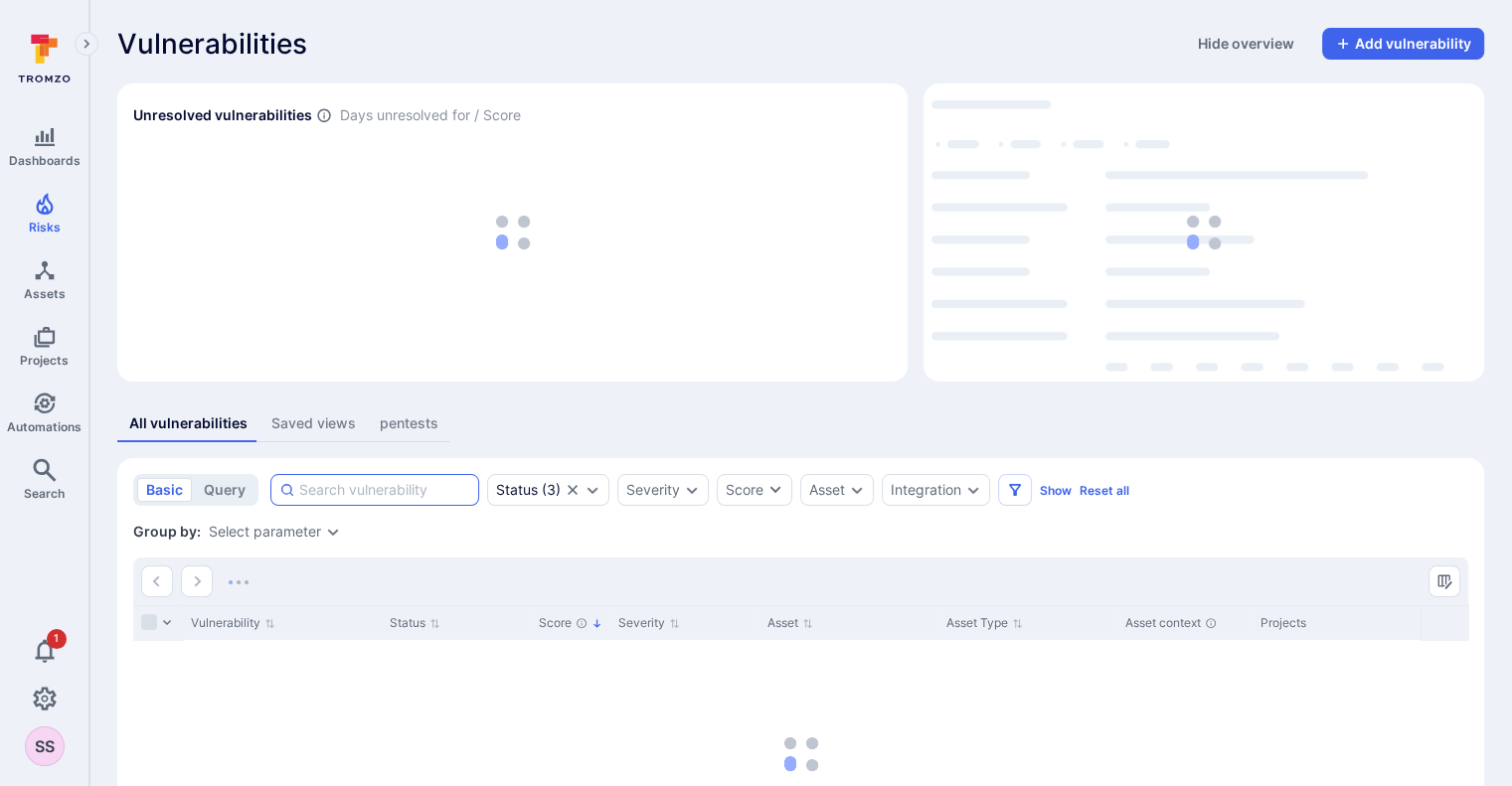 click at bounding box center [385, 490] 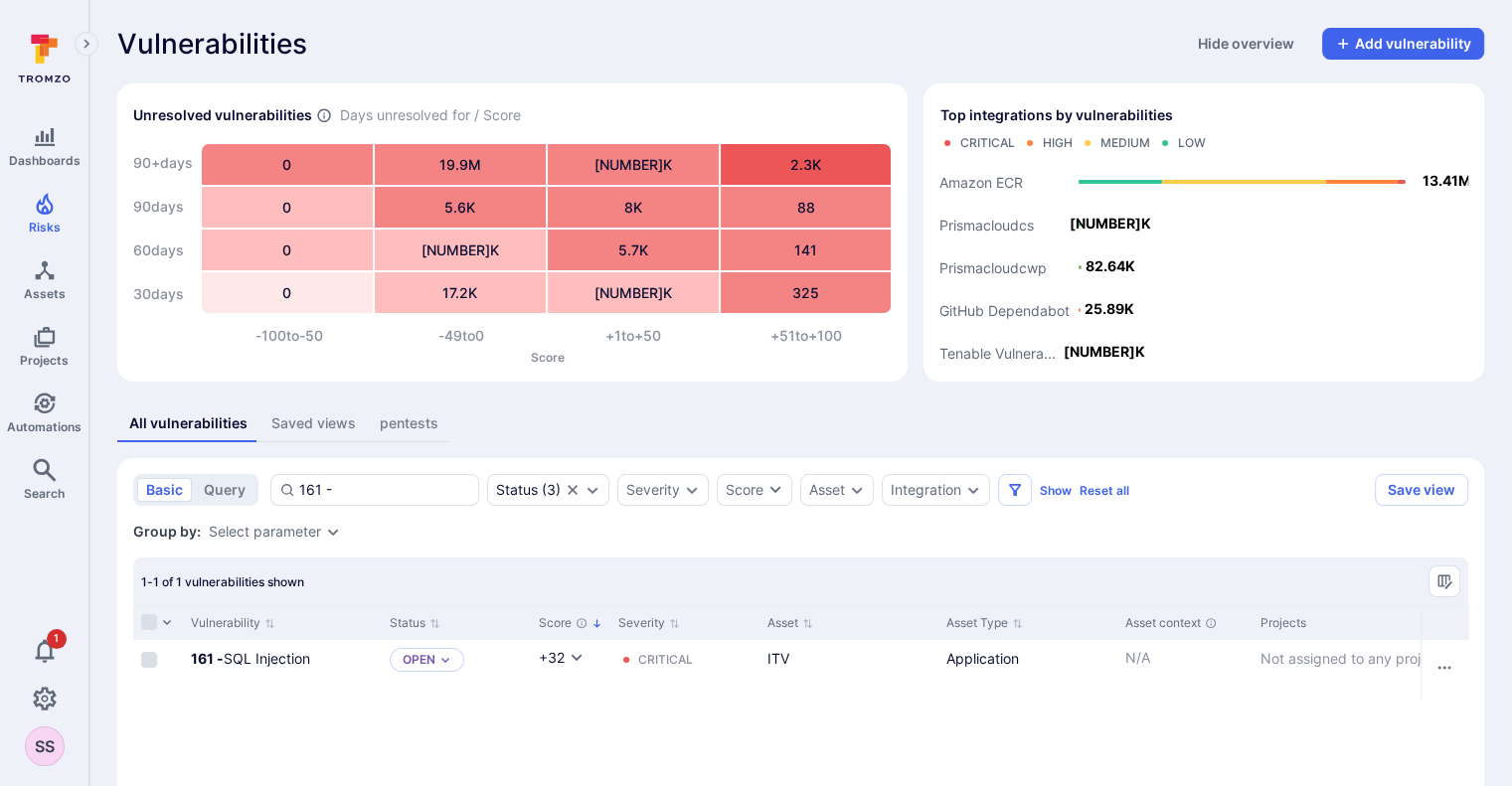 scroll, scrollTop: 160, scrollLeft: 0, axis: vertical 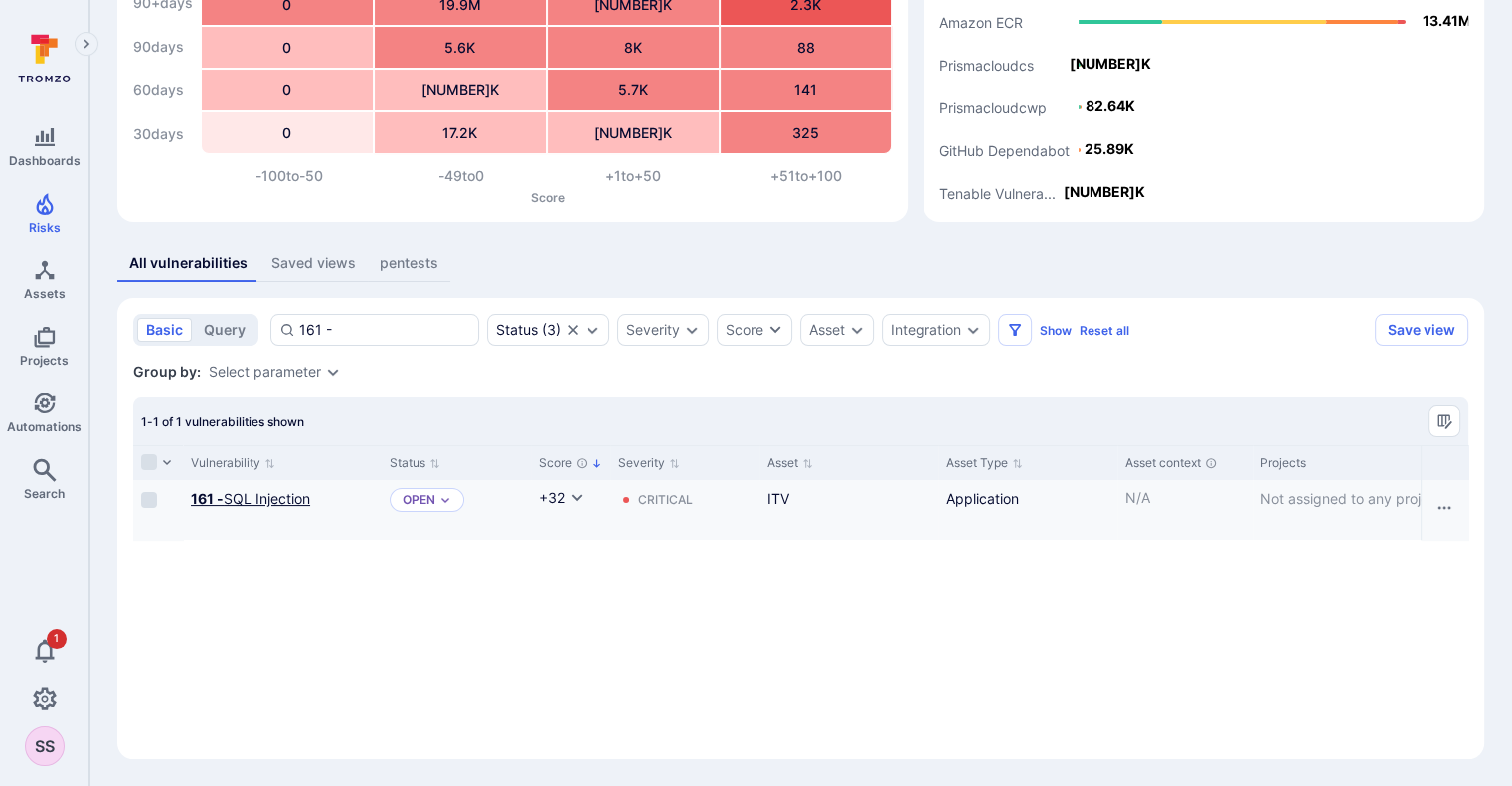 type on "161 -" 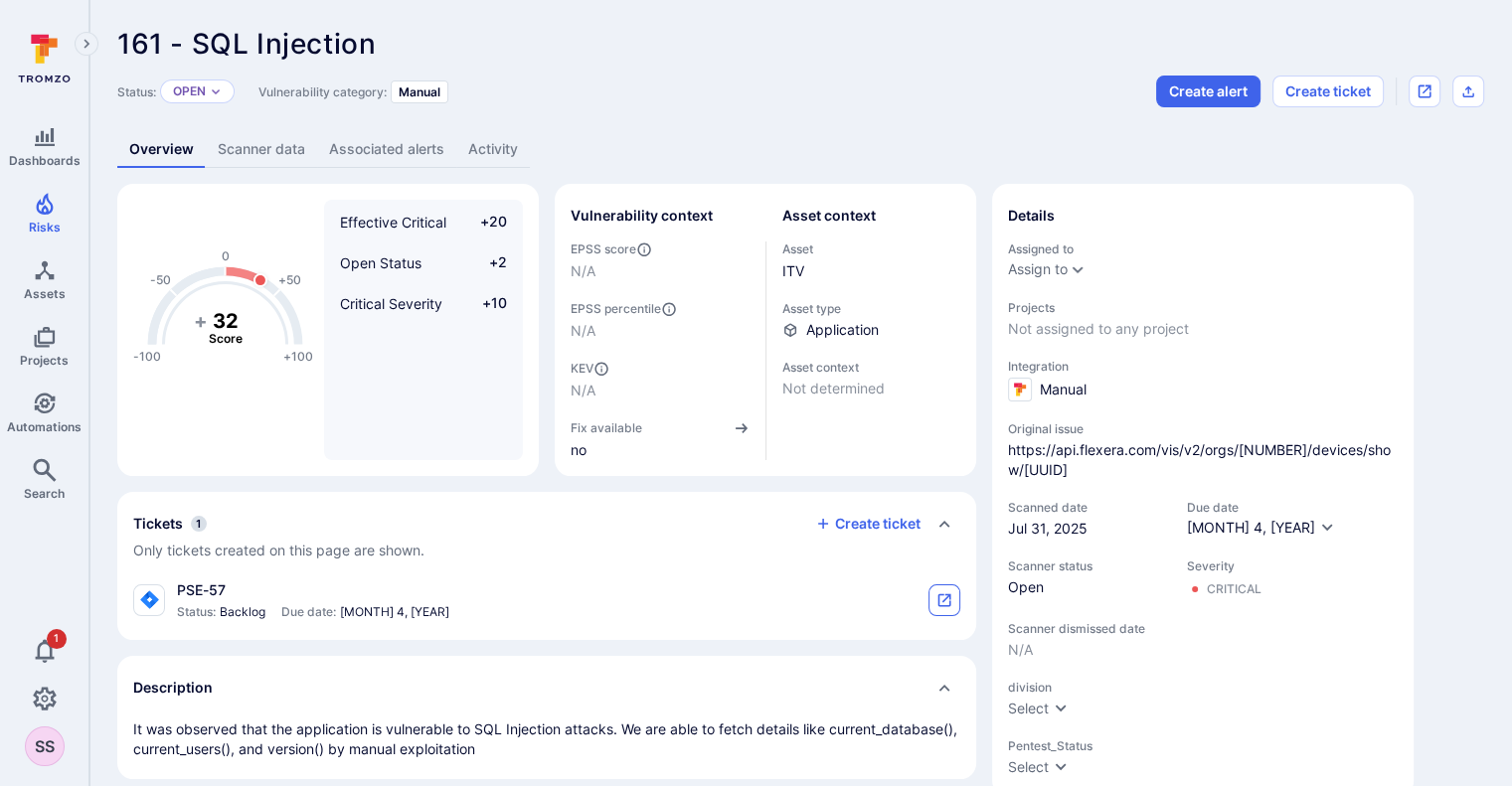 click at bounding box center [944, 600] 